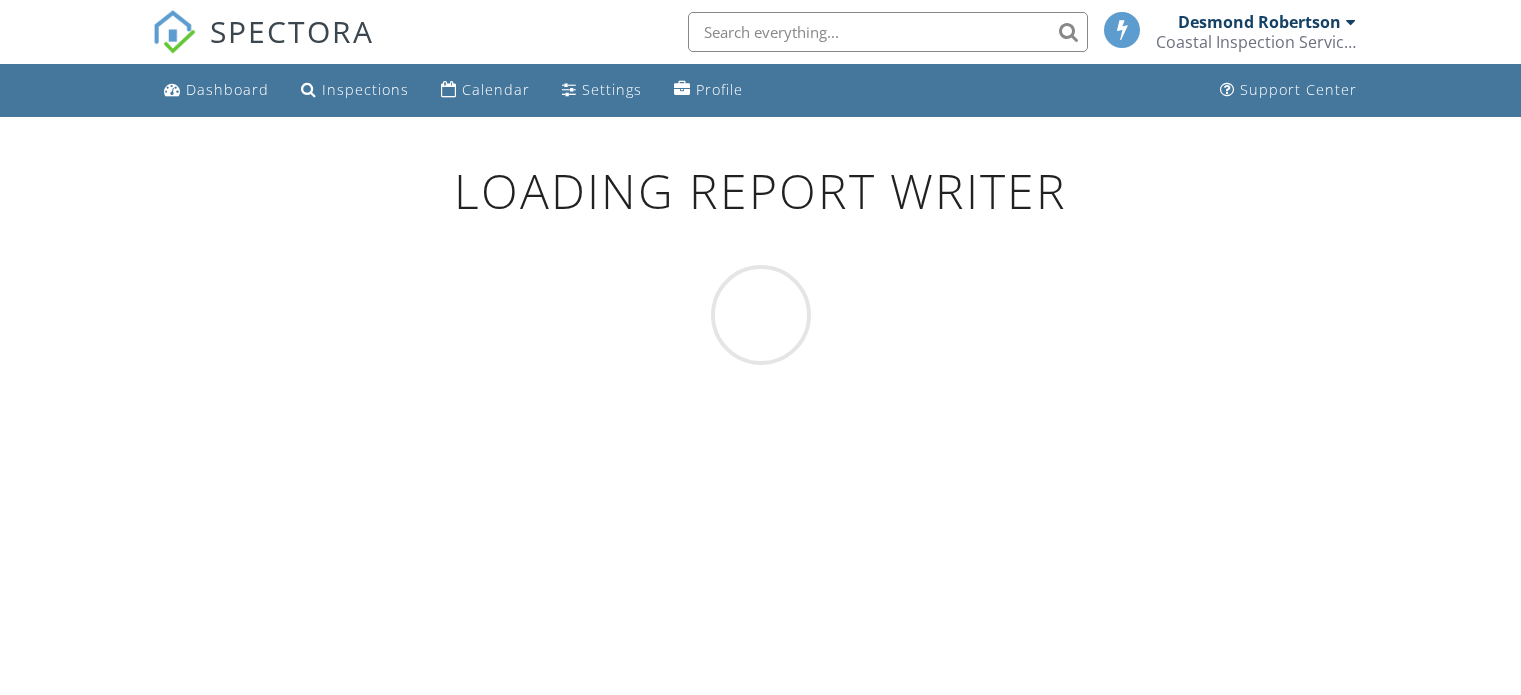 scroll, scrollTop: 0, scrollLeft: 0, axis: both 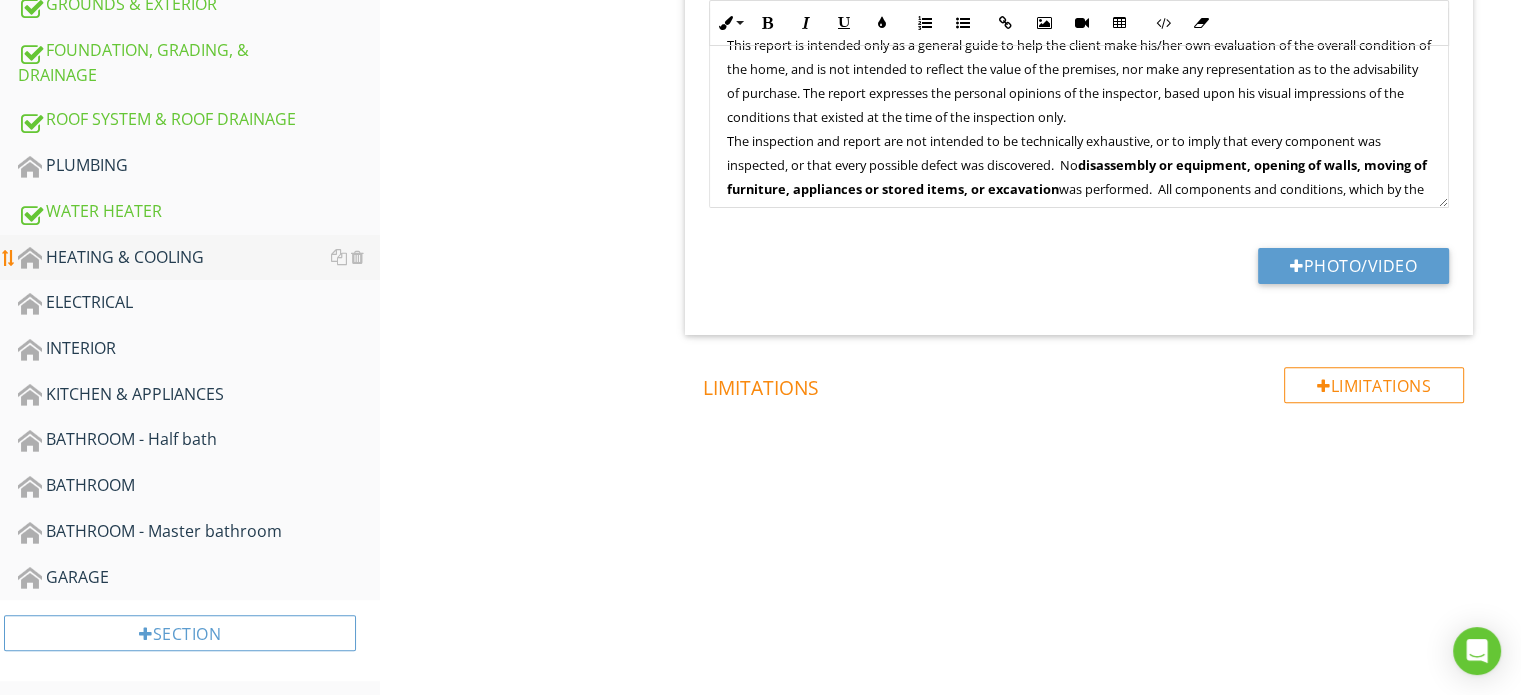 click on "HEATING & COOLING" at bounding box center [199, 258] 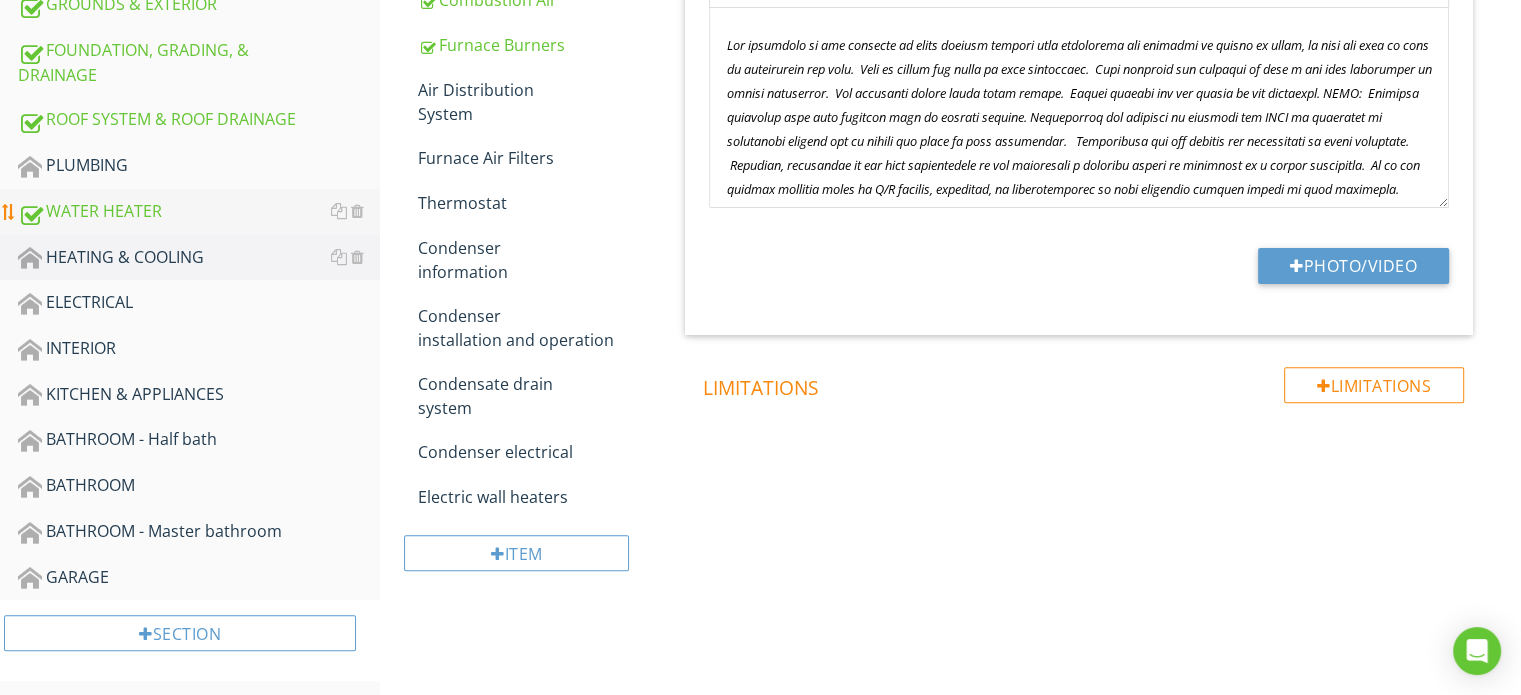 click on "WATER HEATER" at bounding box center (199, 212) 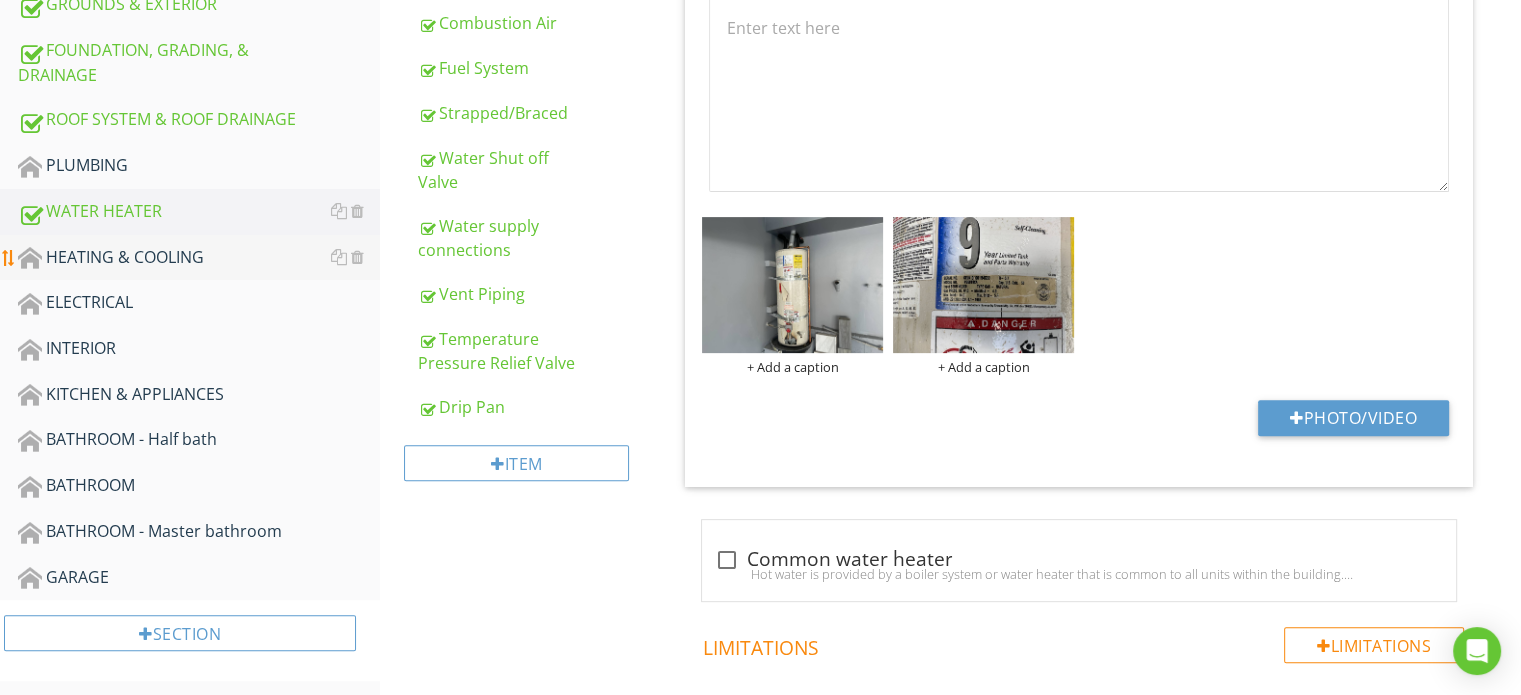 click on "HEATING & COOLING" at bounding box center (199, 258) 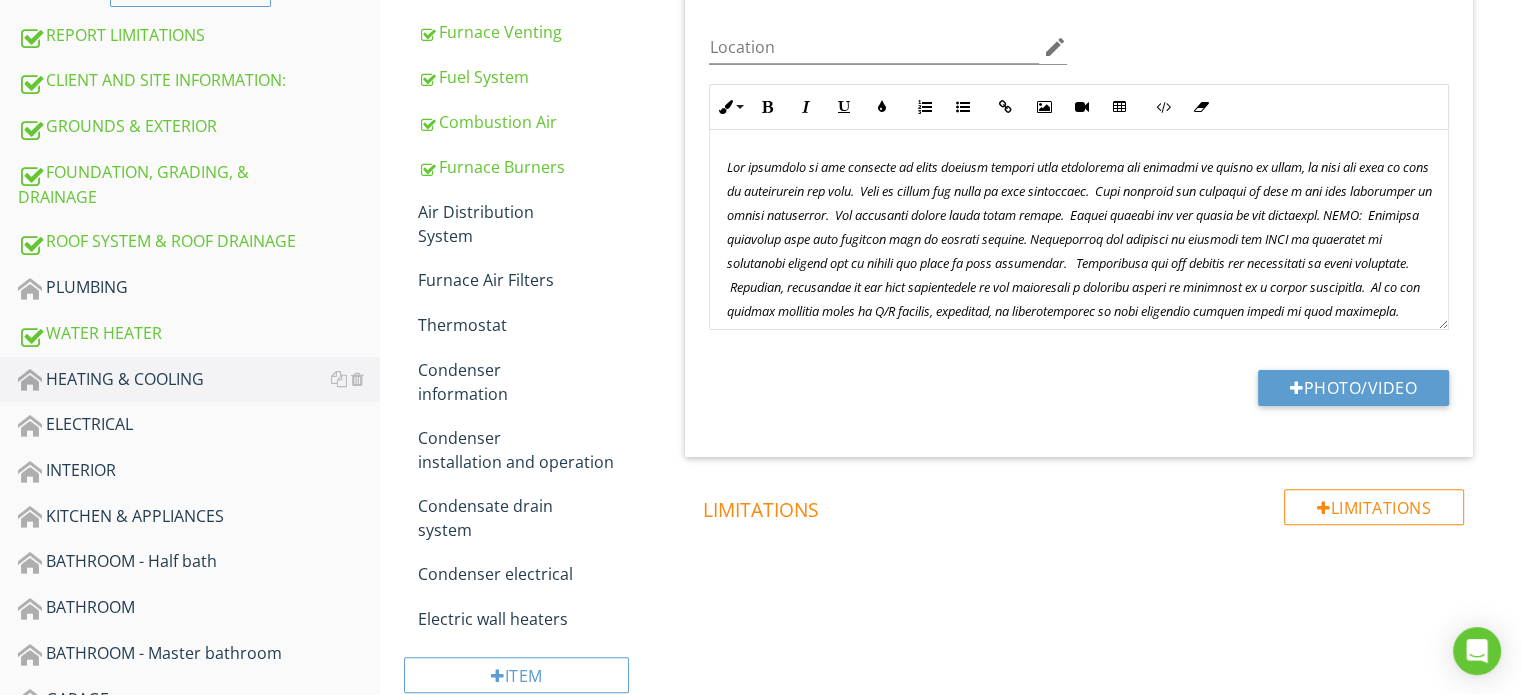 scroll, scrollTop: 435, scrollLeft: 0, axis: vertical 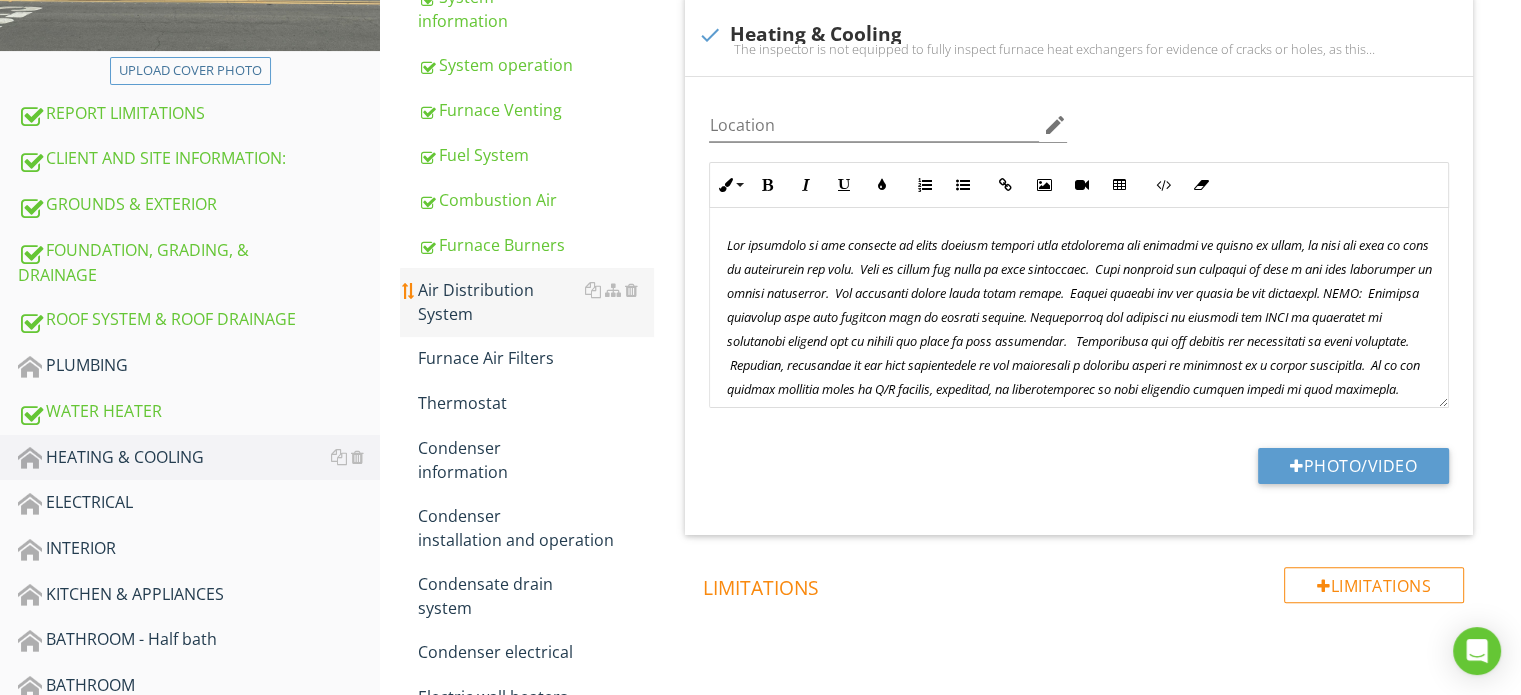 click on "Air Distribution System" at bounding box center [535, 302] 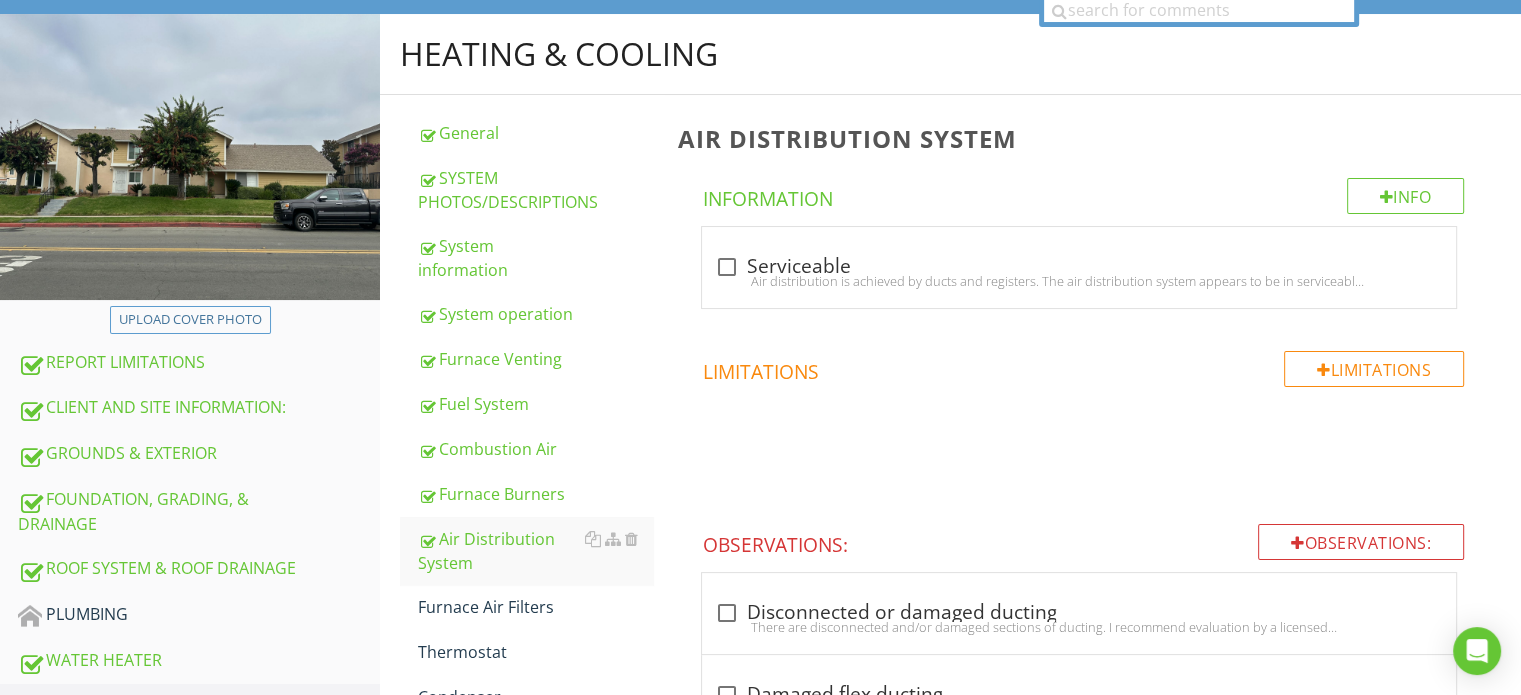 scroll, scrollTop: 335, scrollLeft: 0, axis: vertical 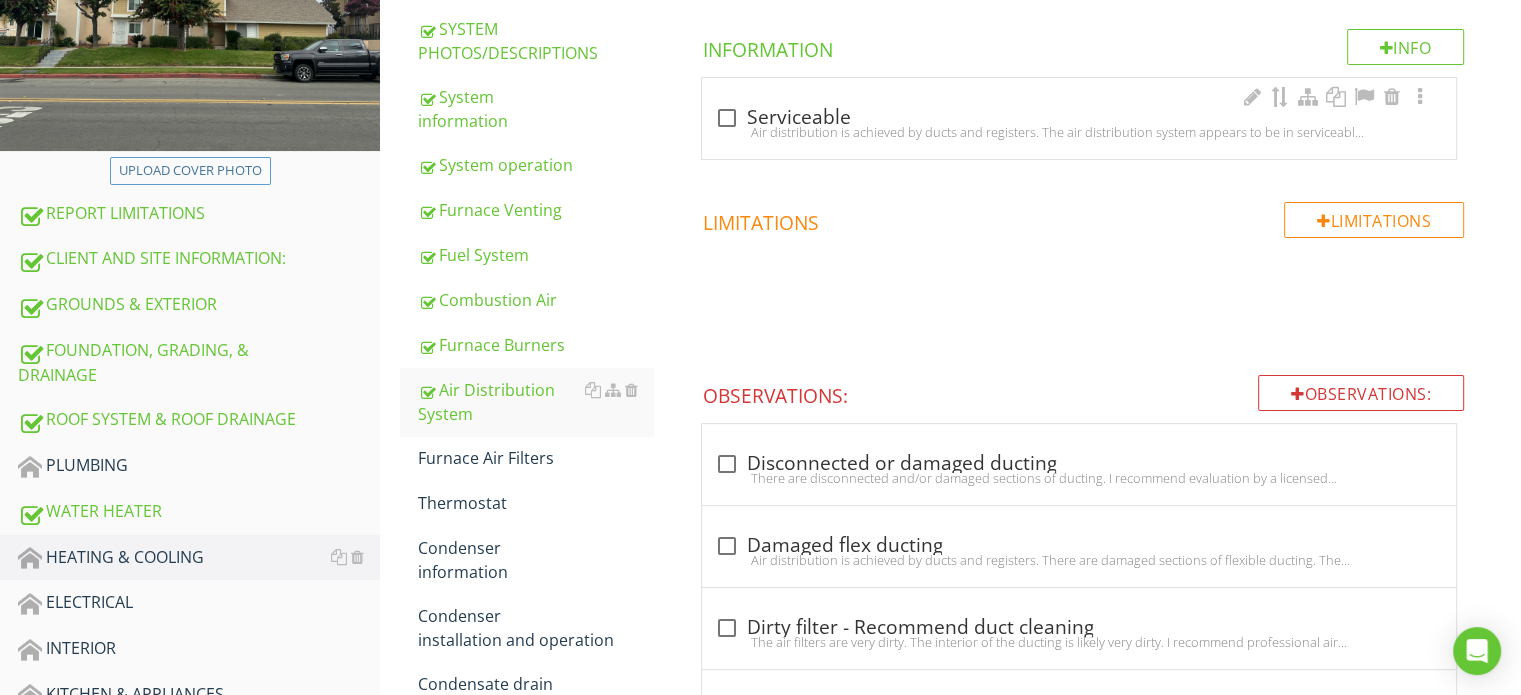 click on "check_box_outline_blank
Serviceable
Air distribution is achieved by ducts and registers. The air distribution system appears to be in serviceable condition." at bounding box center (1079, 124) 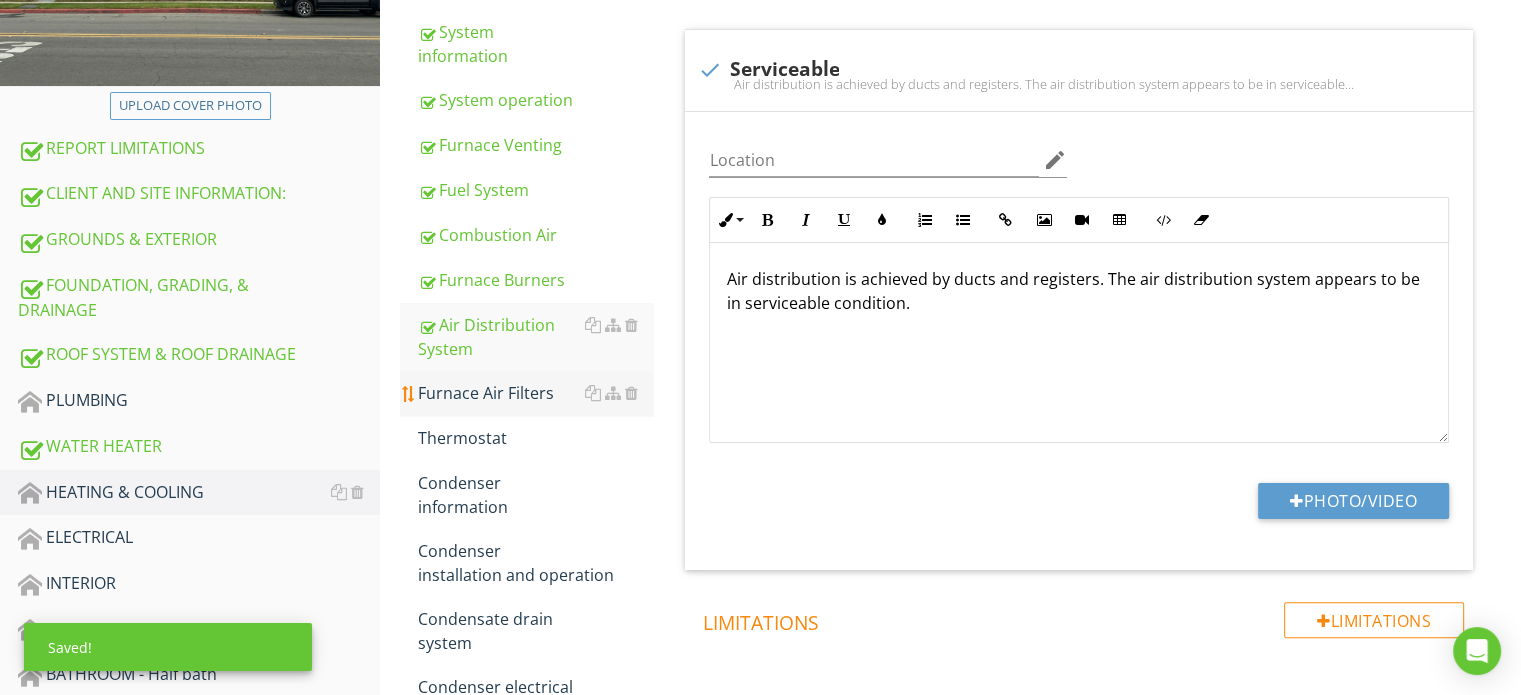 scroll, scrollTop: 435, scrollLeft: 0, axis: vertical 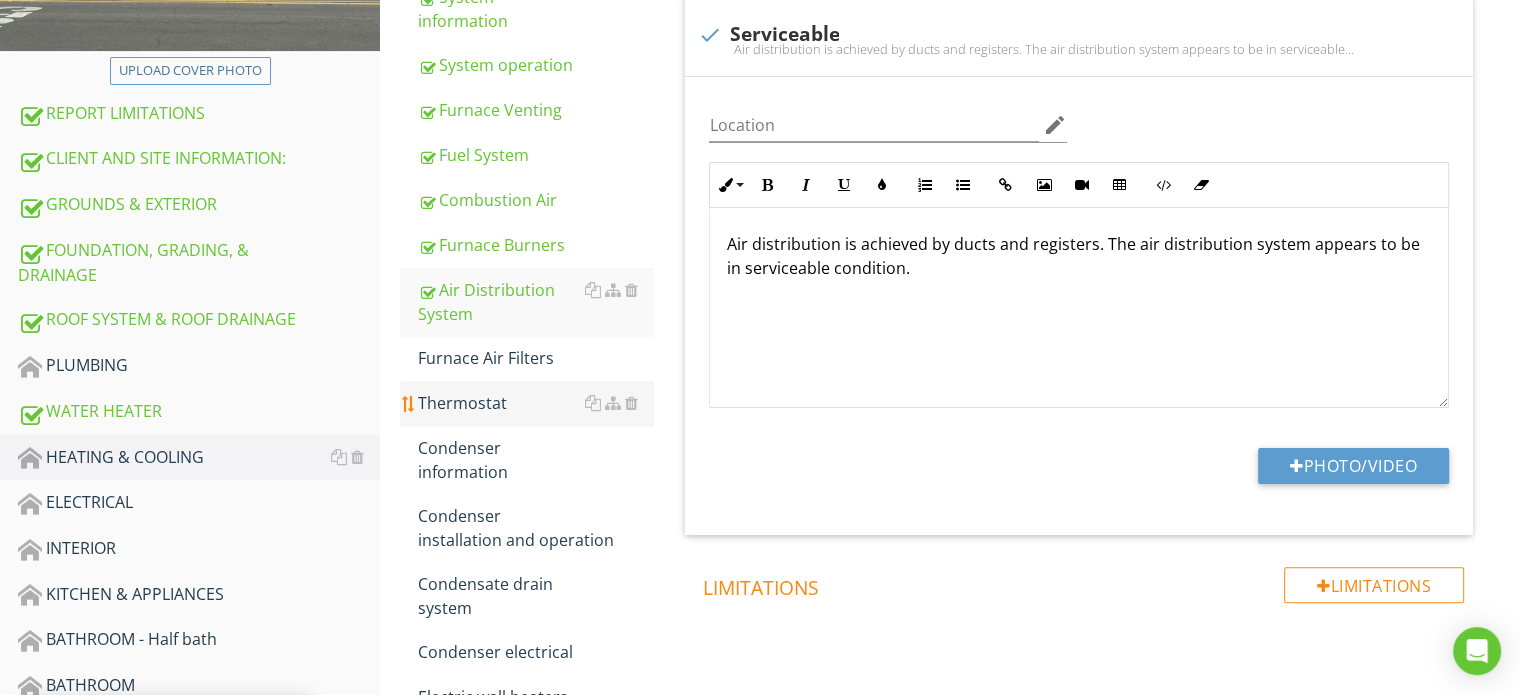click on "Thermostat" at bounding box center [535, 403] 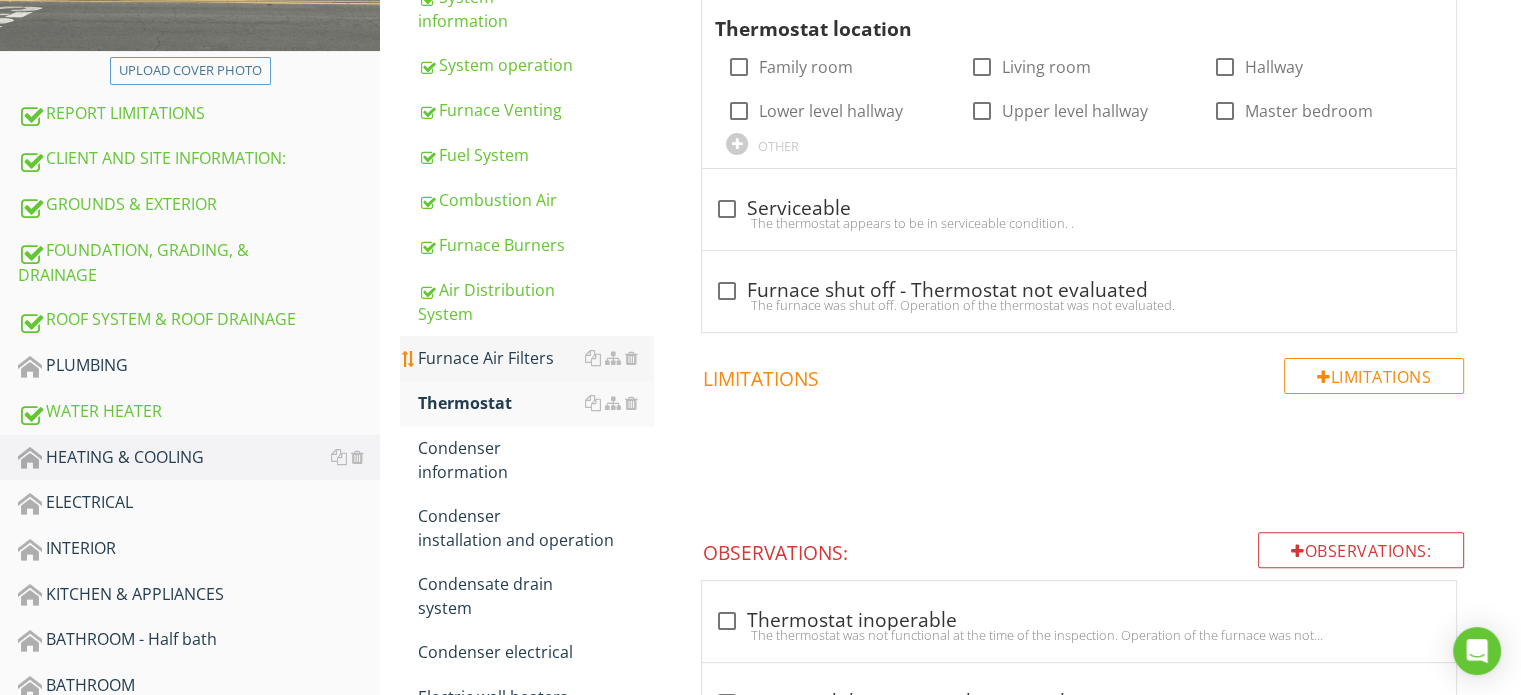 click on "Furnace Air Filters" at bounding box center (535, 358) 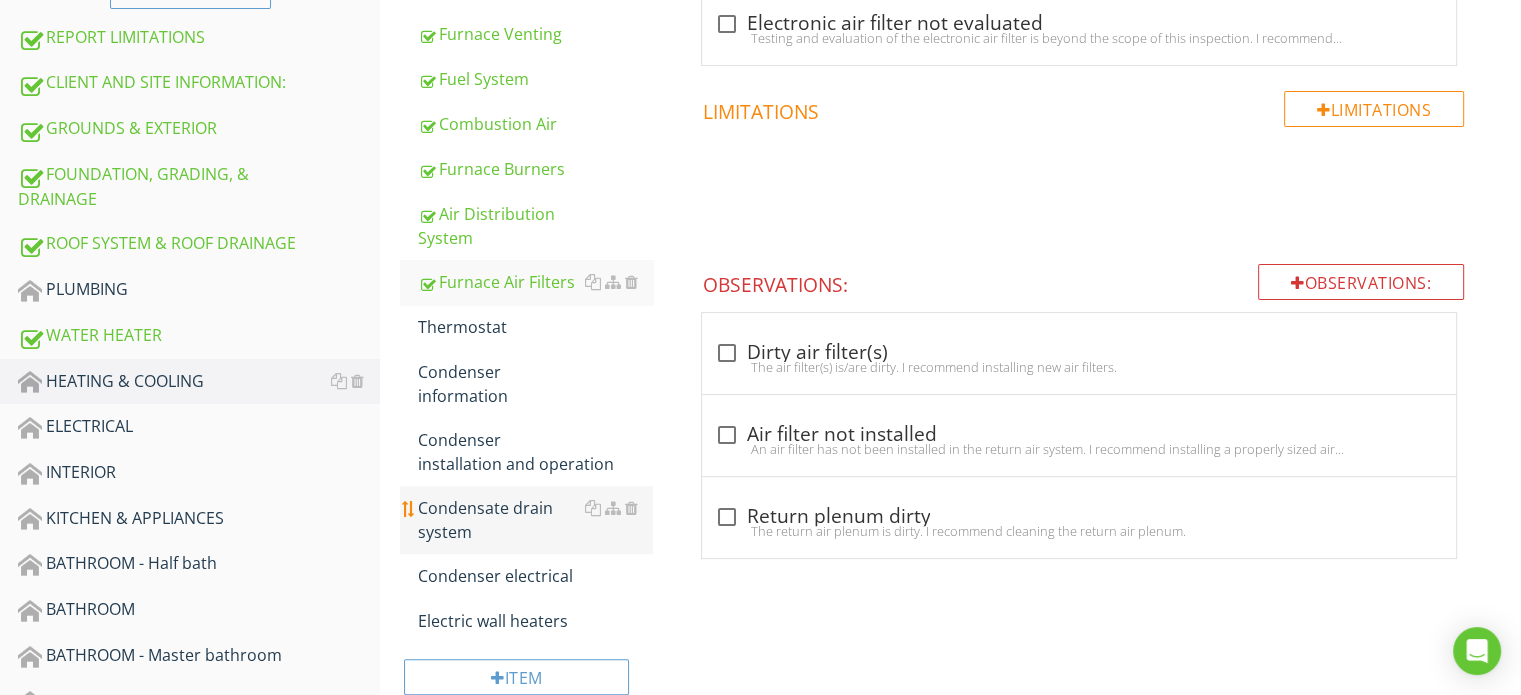 scroll, scrollTop: 535, scrollLeft: 0, axis: vertical 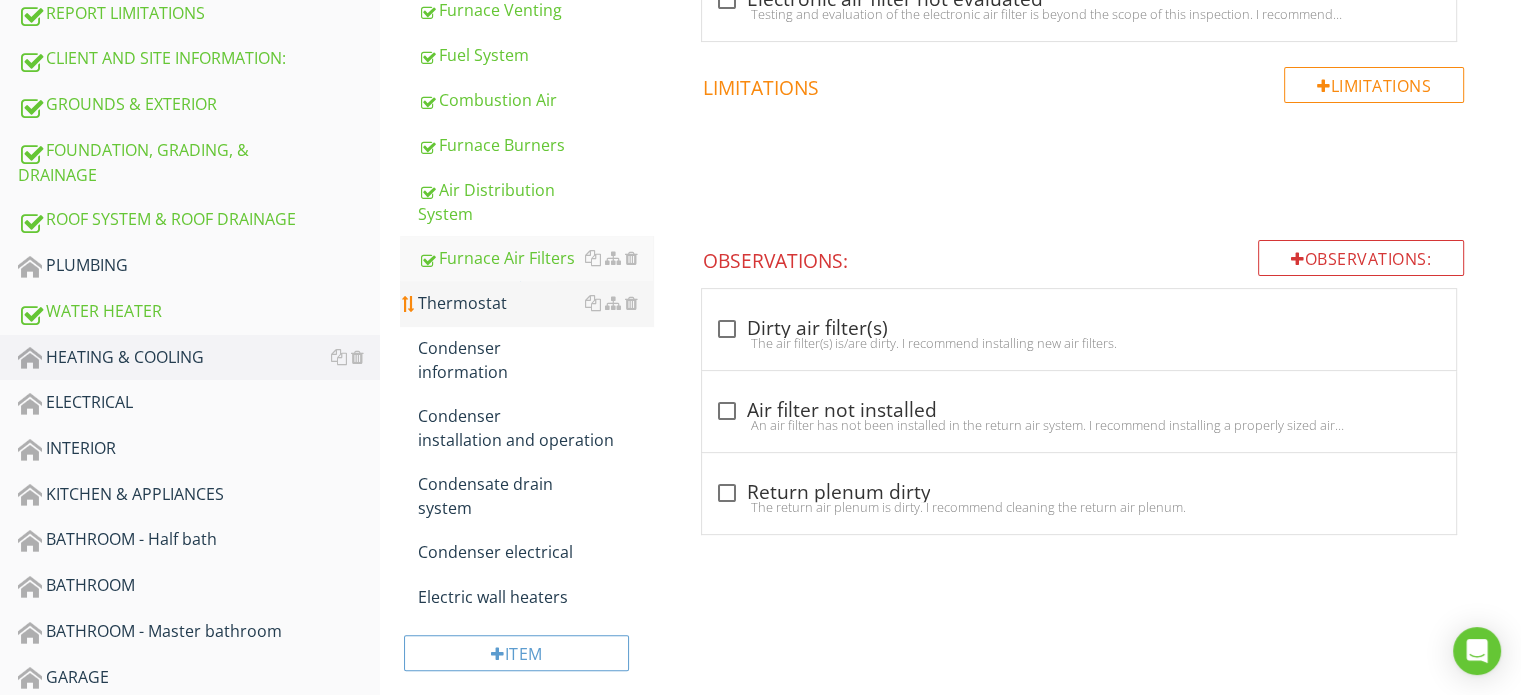 click on "Thermostat" at bounding box center (535, 303) 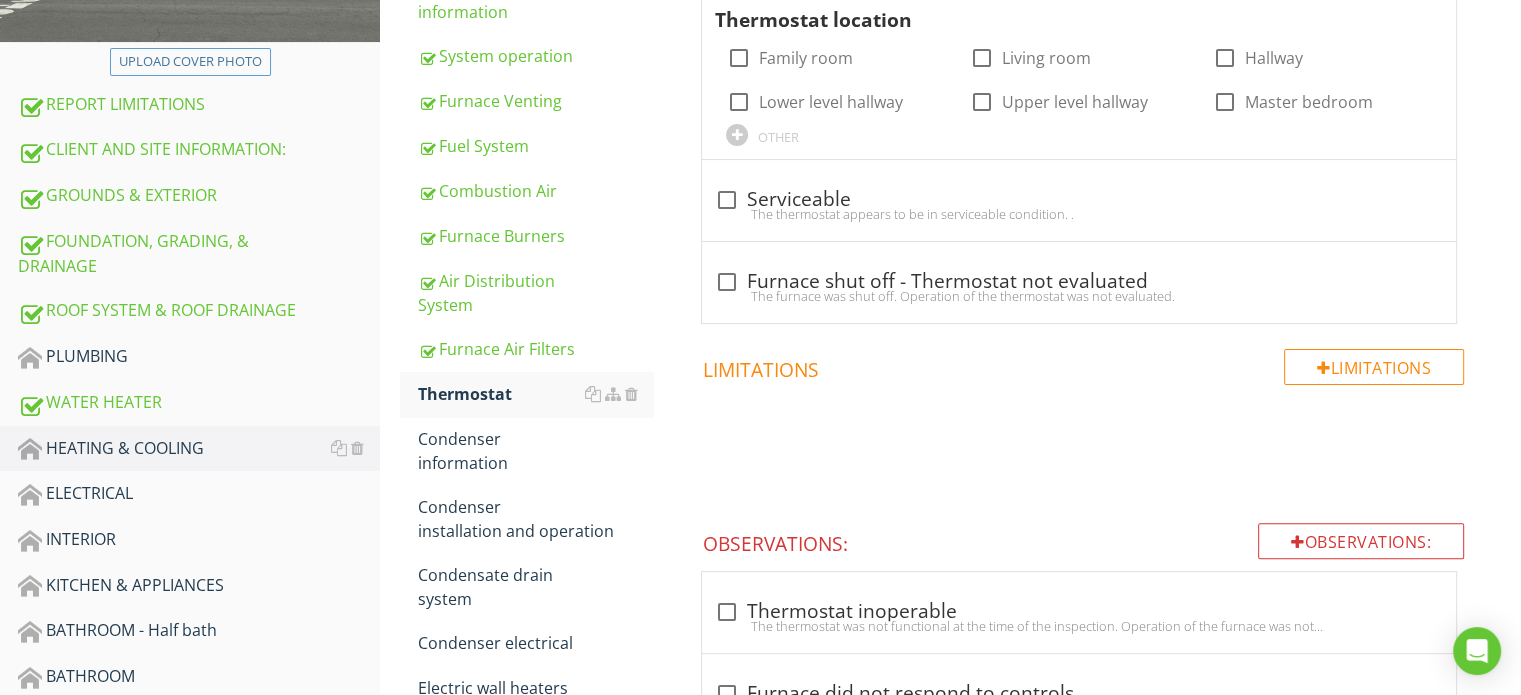 scroll, scrollTop: 335, scrollLeft: 0, axis: vertical 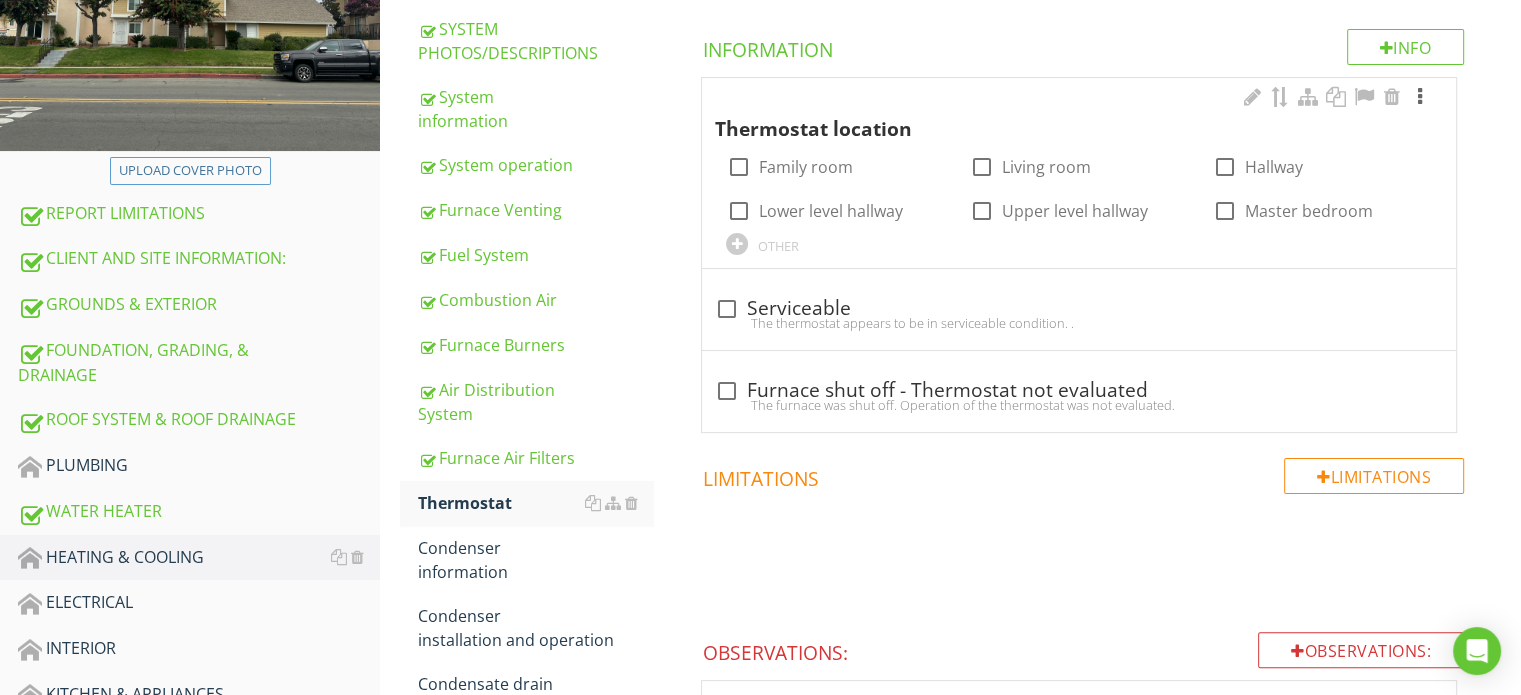 click at bounding box center [1420, 97] 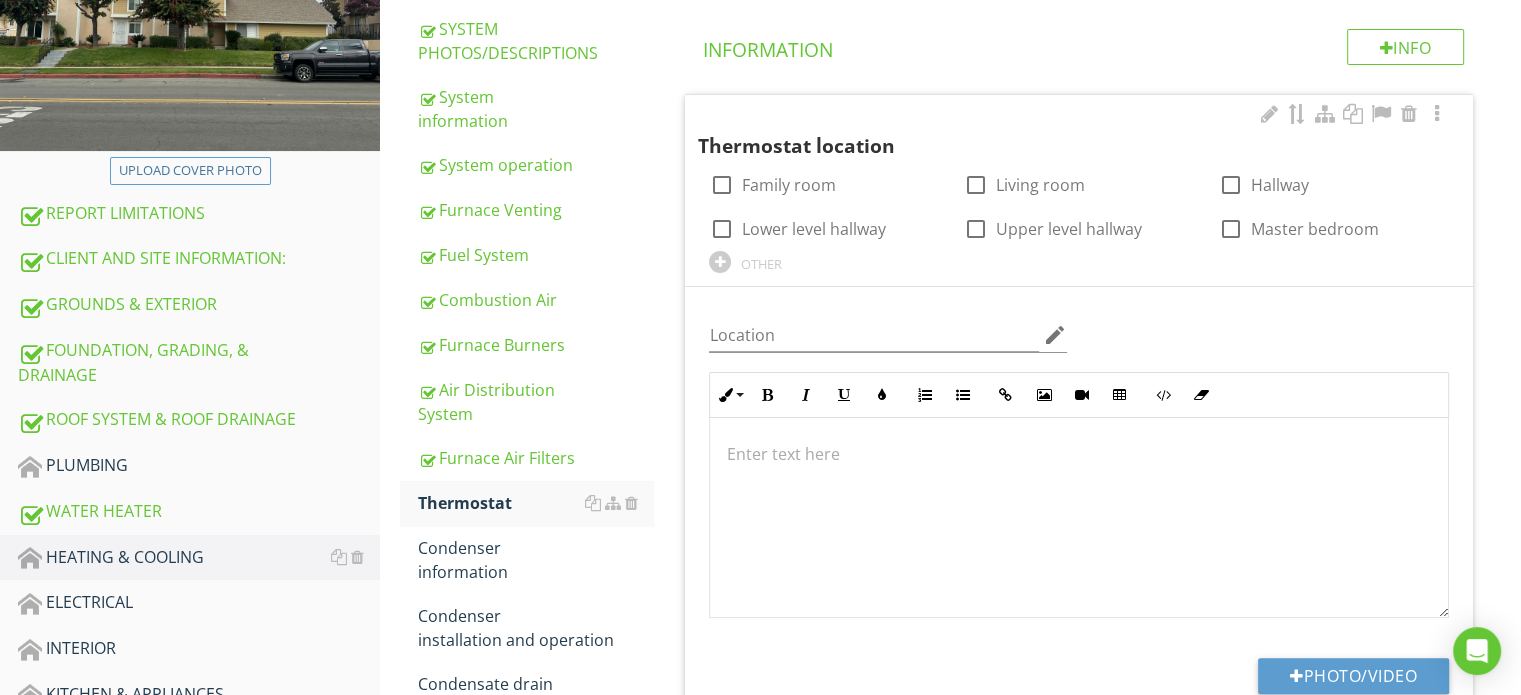 scroll, scrollTop: 535, scrollLeft: 0, axis: vertical 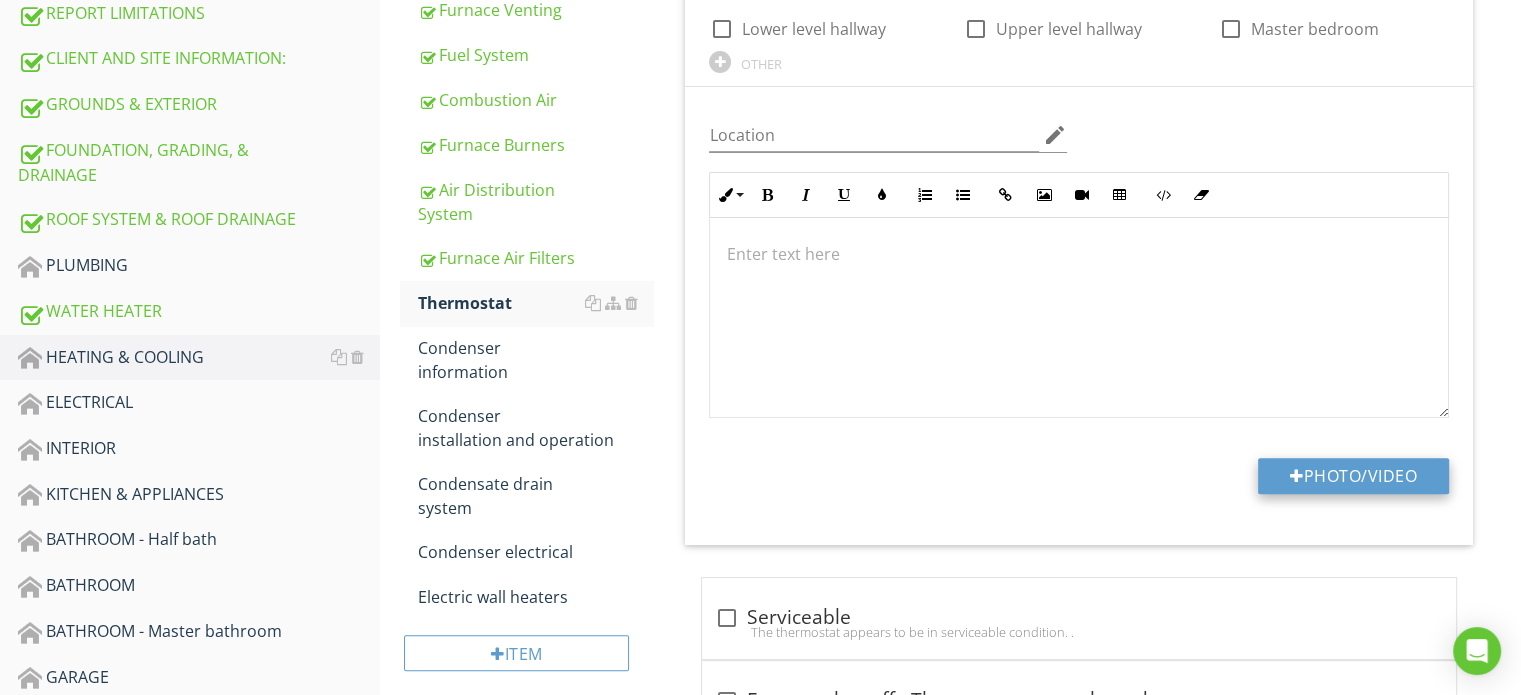 click on "Photo/Video" at bounding box center [1353, 476] 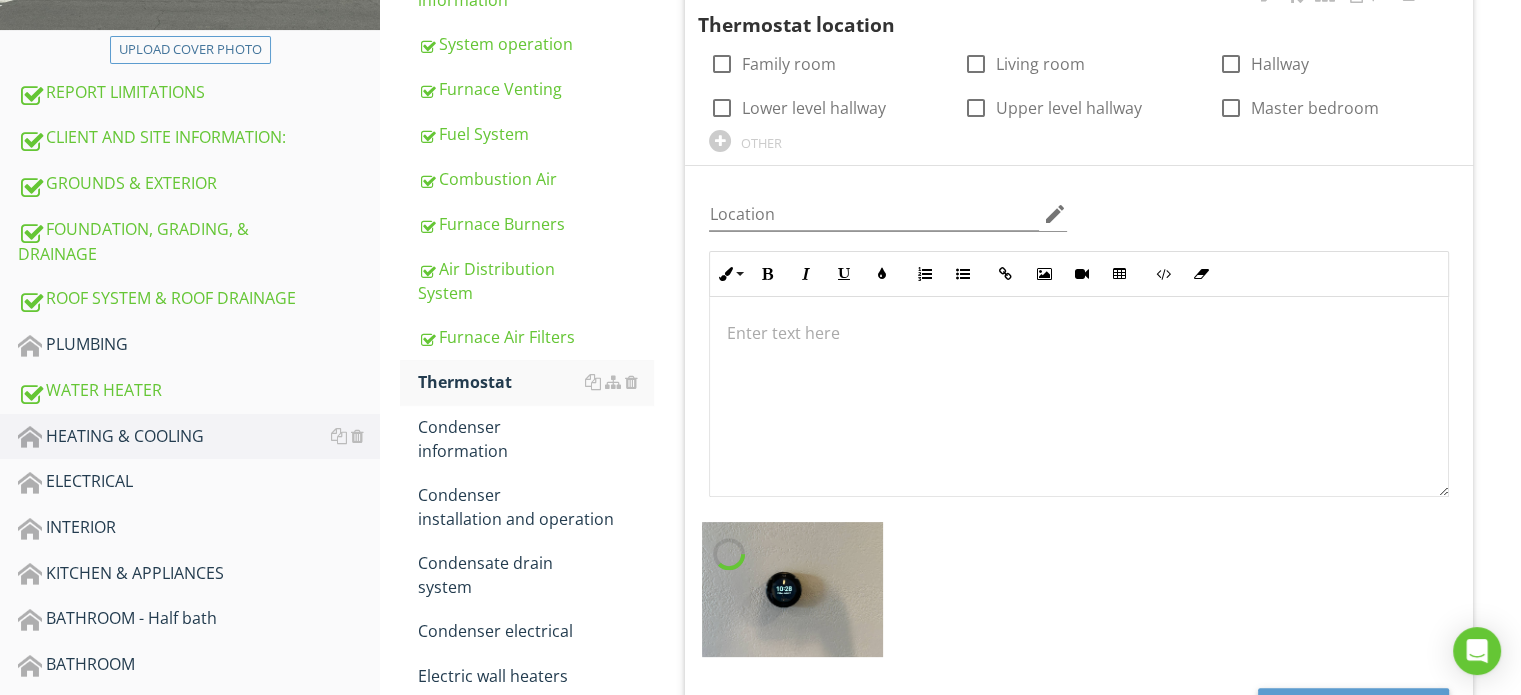 scroll, scrollTop: 435, scrollLeft: 0, axis: vertical 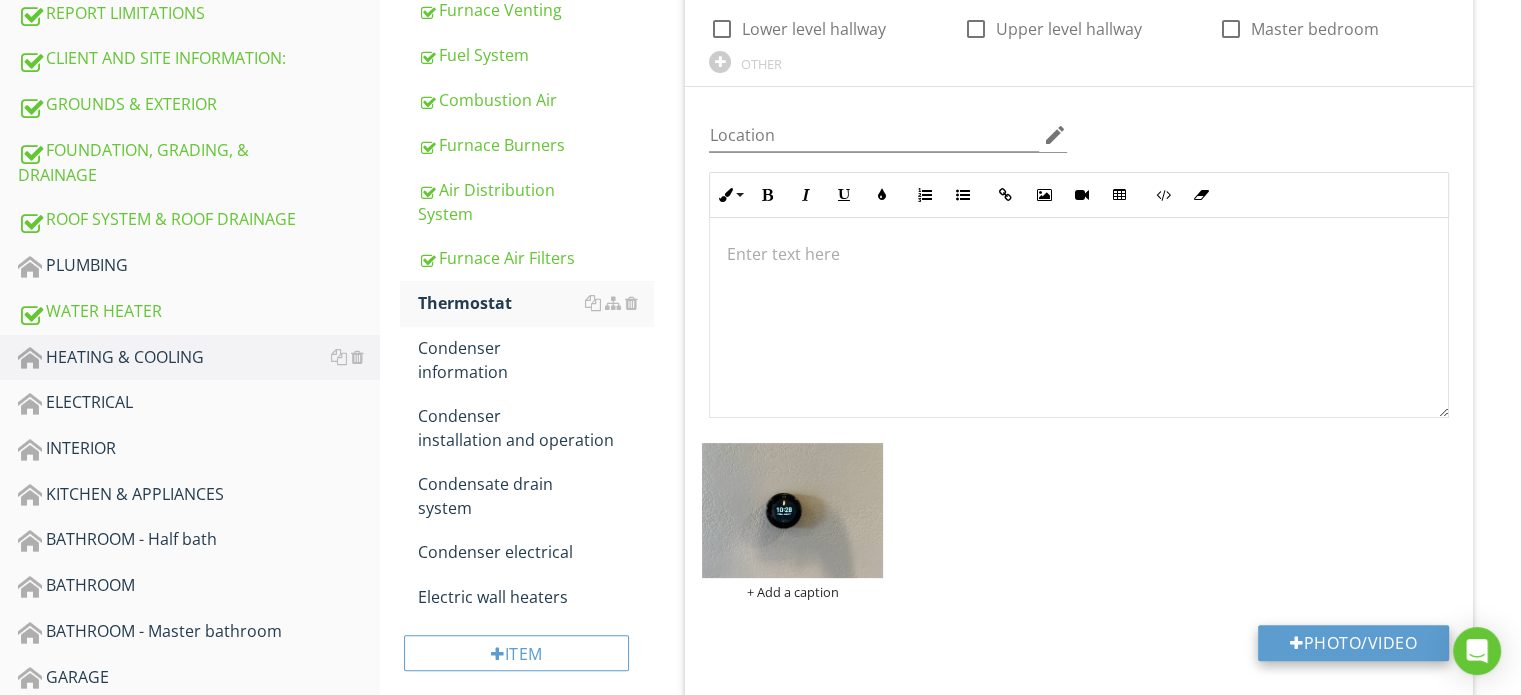click on "Photo/Video" at bounding box center (1353, 643) 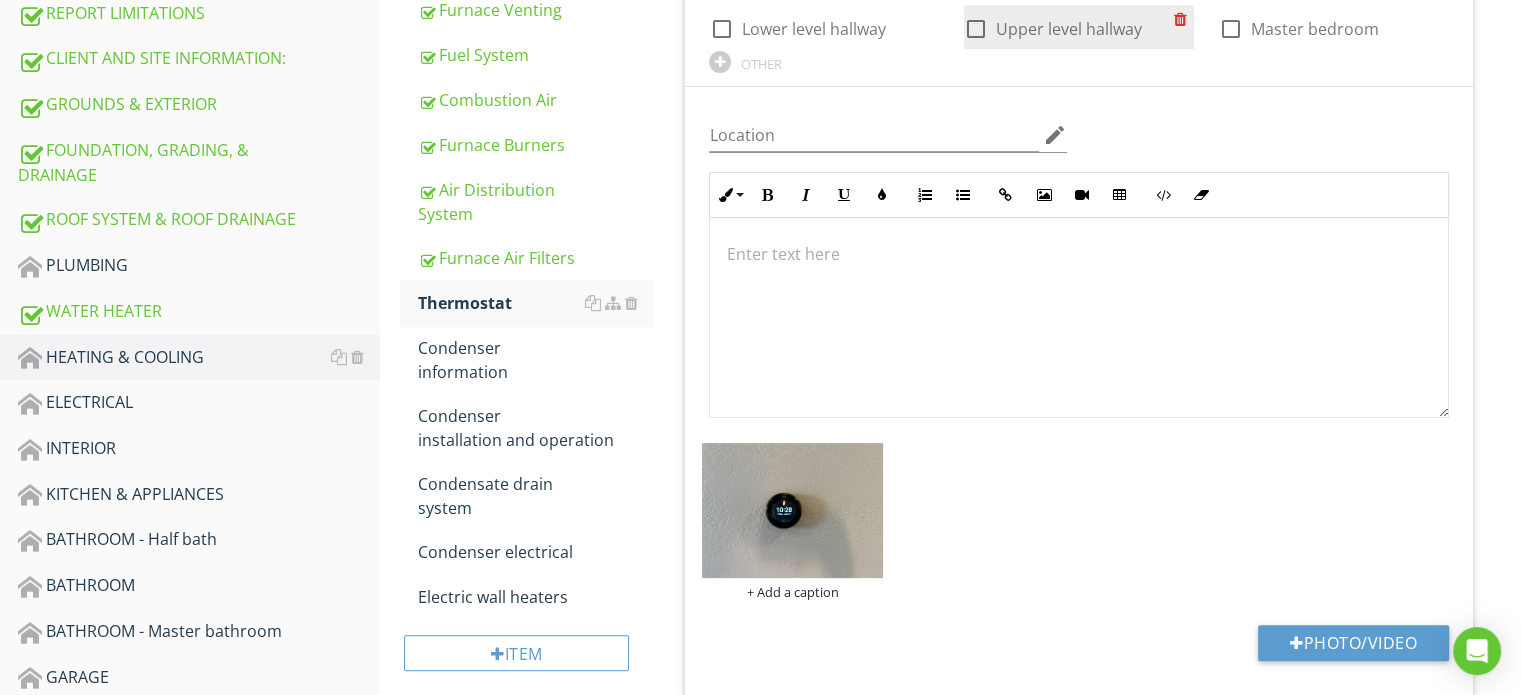 scroll, scrollTop: 0, scrollLeft: 0, axis: both 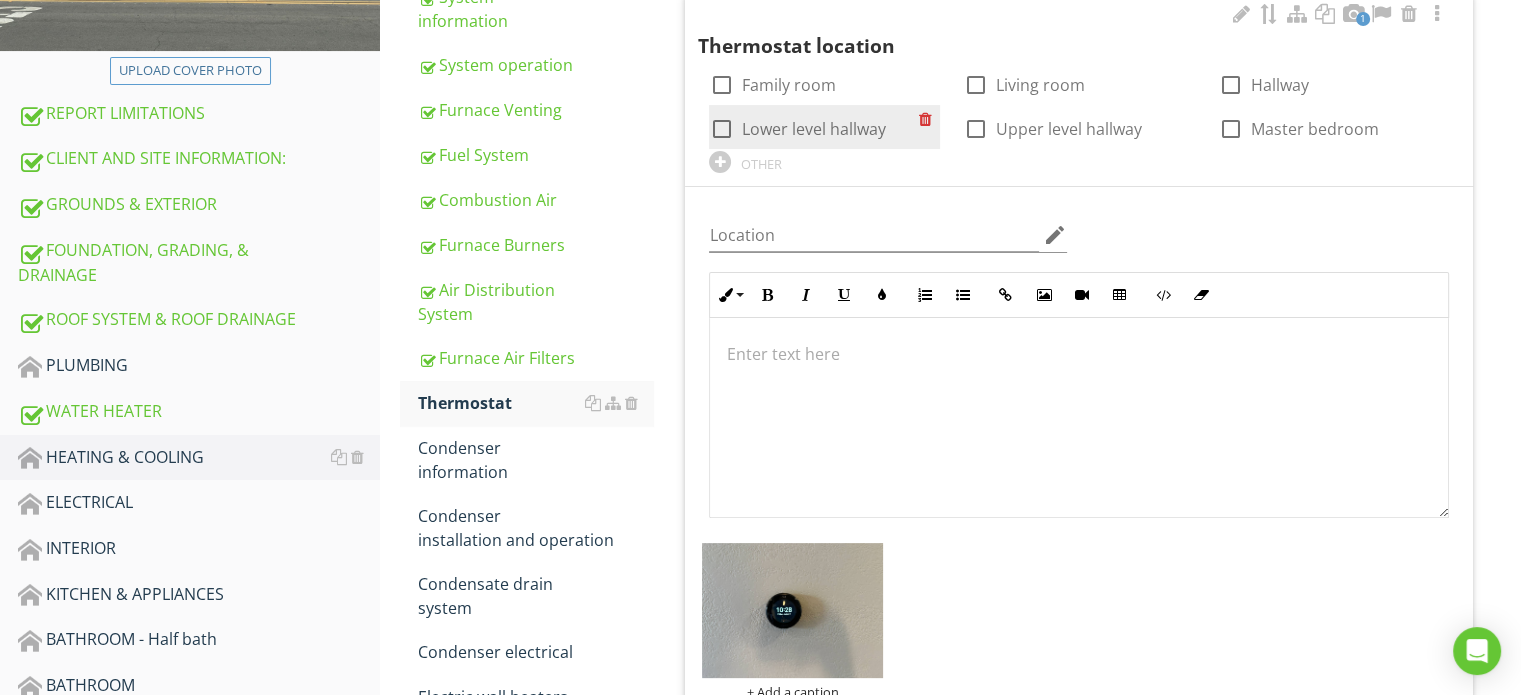 click on "check_box_outline_blank Lower level hallway" at bounding box center [814, 127] 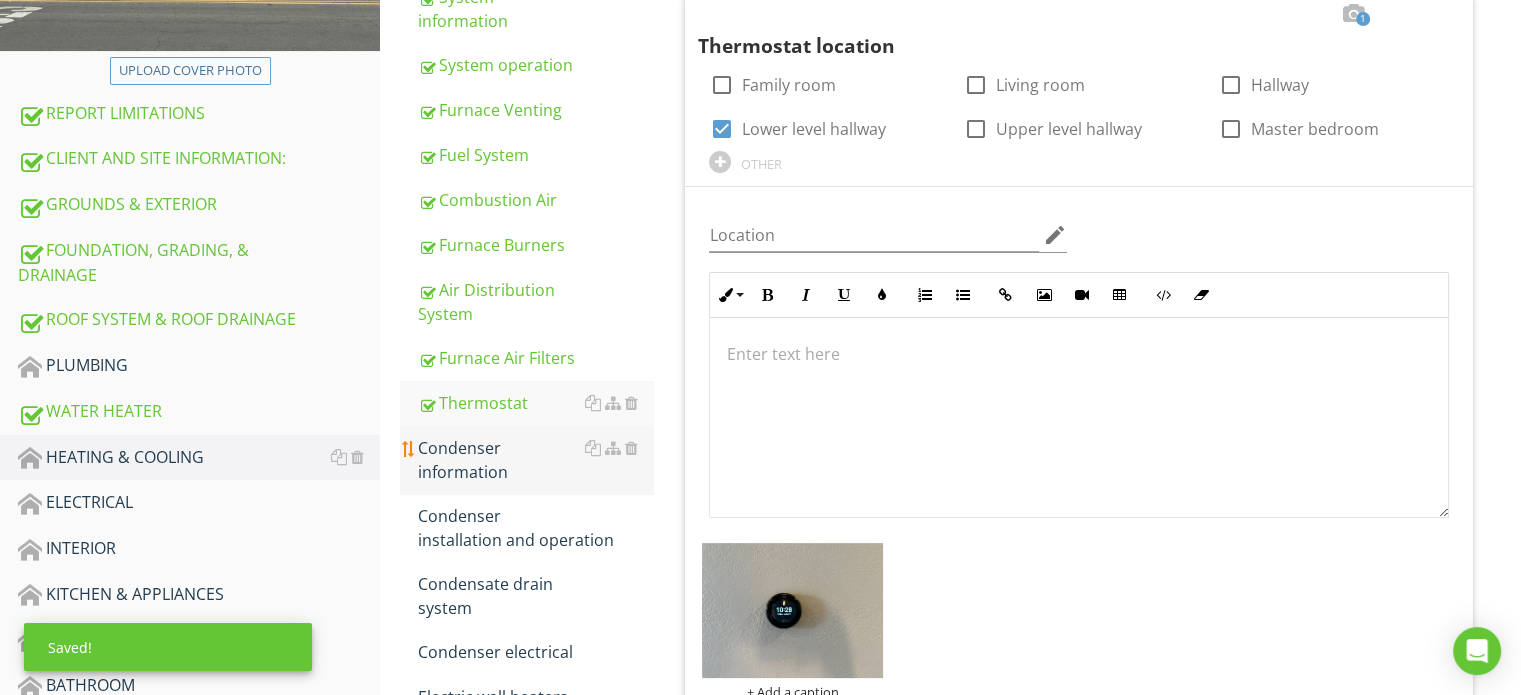 click on "Condenser information" at bounding box center (535, 460) 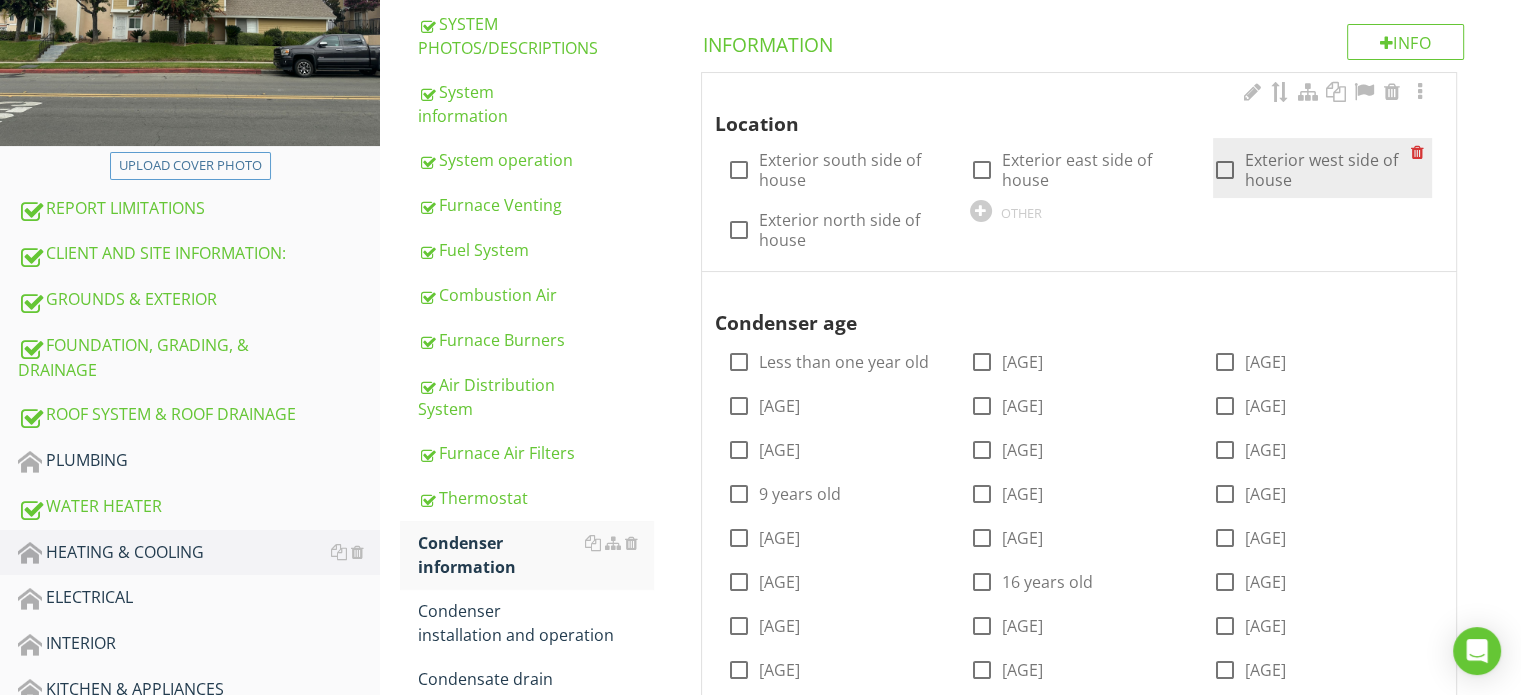 scroll, scrollTop: 335, scrollLeft: 0, axis: vertical 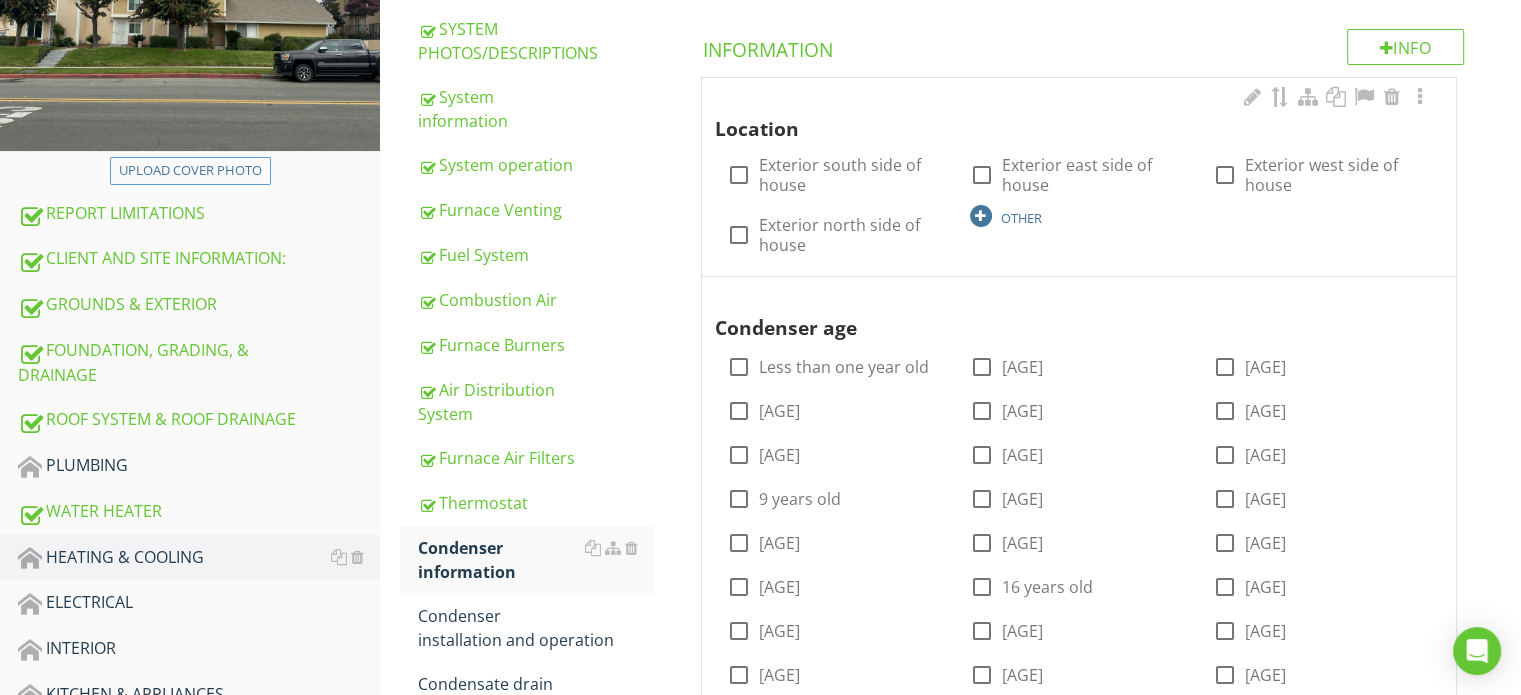 click on "OTHER" at bounding box center [1079, 215] 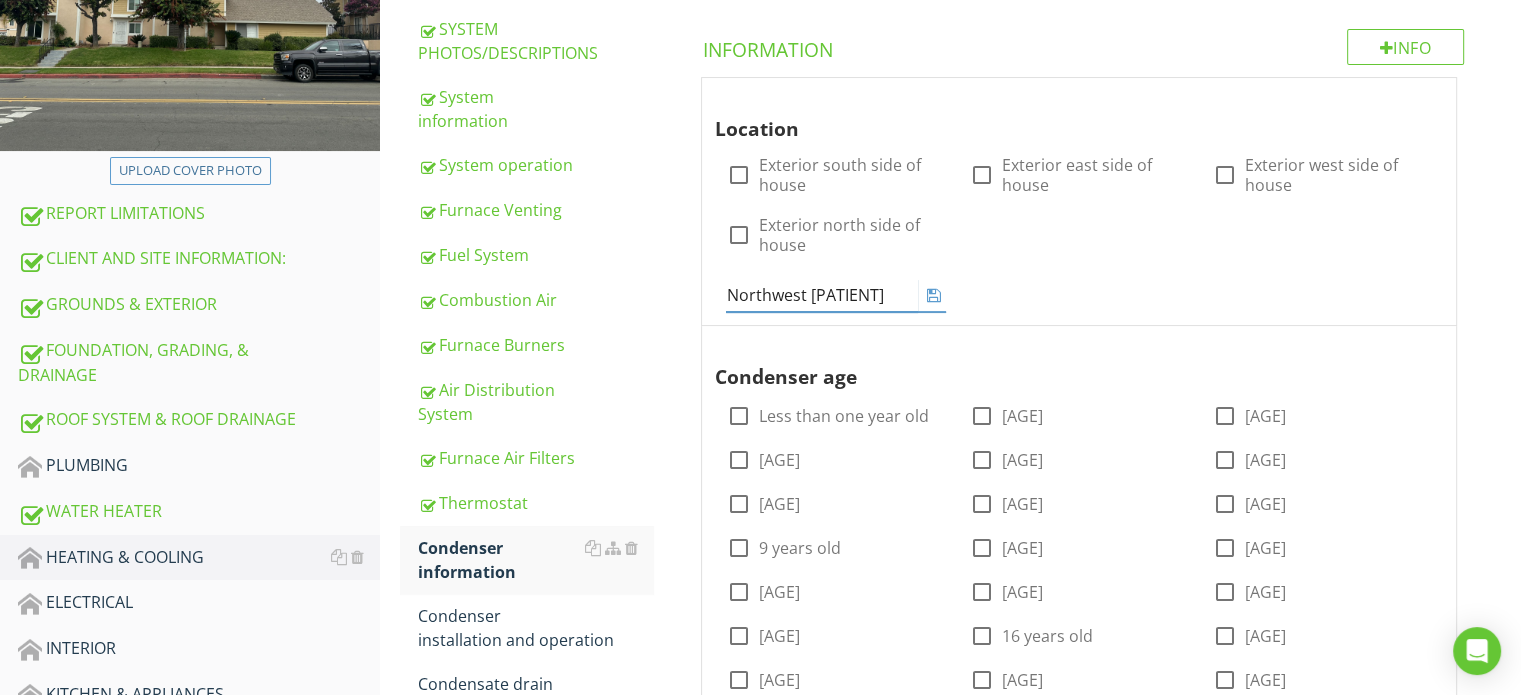 type on "Northwest patio" 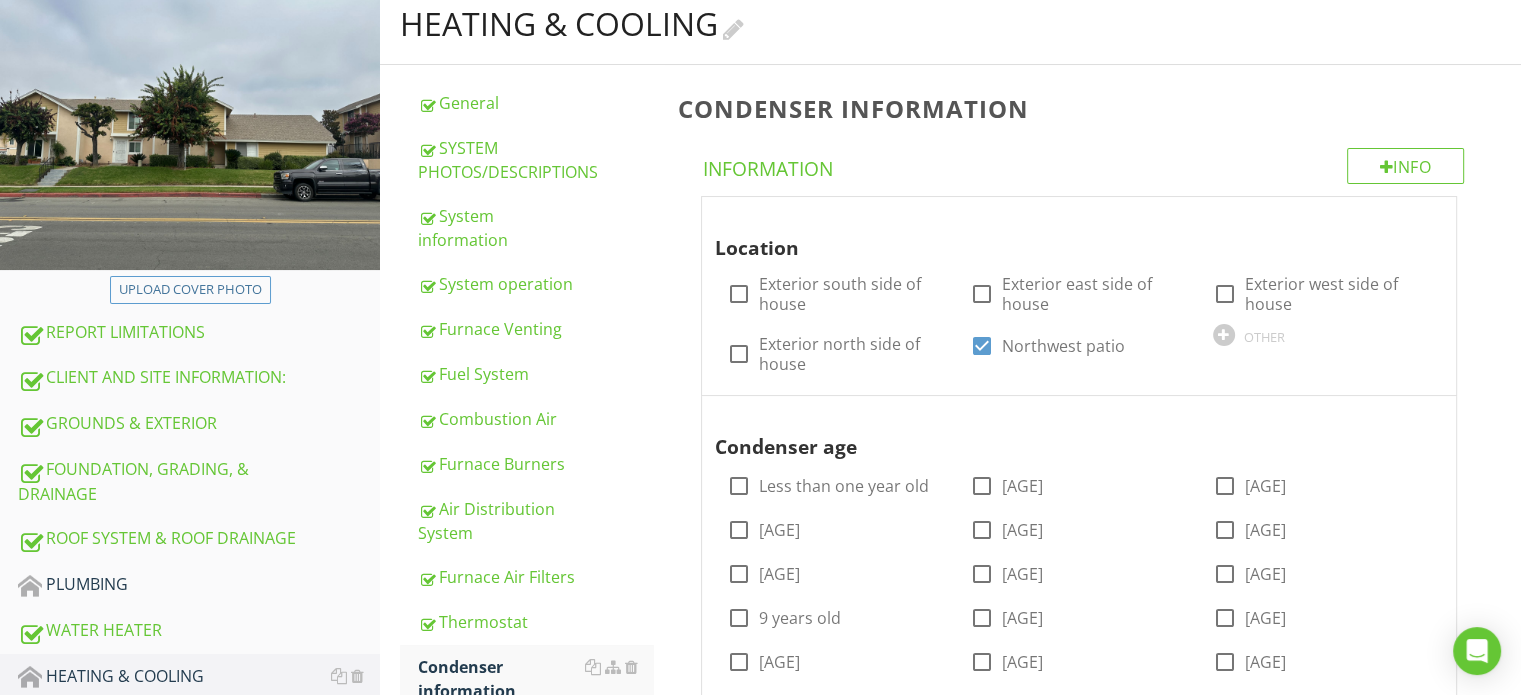 scroll, scrollTop: 135, scrollLeft: 0, axis: vertical 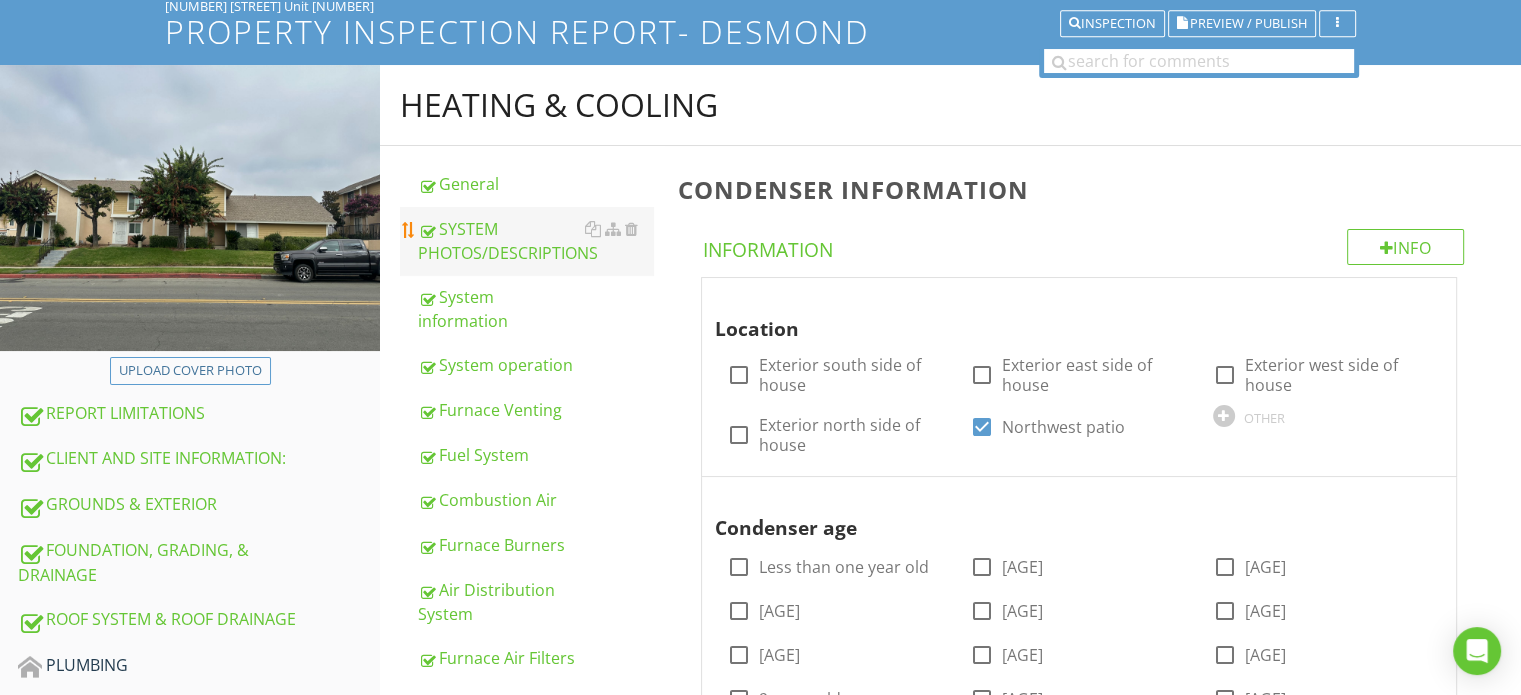 click on "SYSTEM PHOTOS/DESCRIPTIONS" at bounding box center [535, 241] 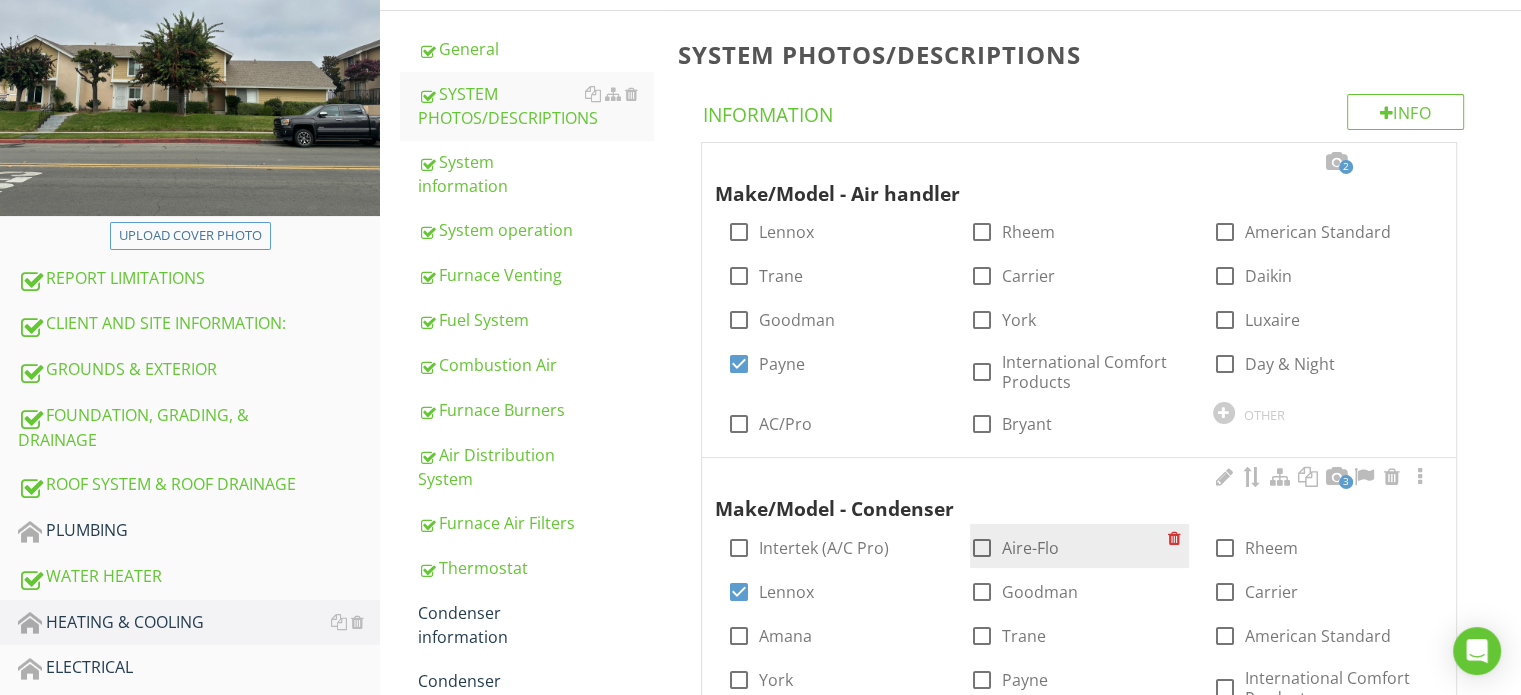 scroll, scrollTop: 435, scrollLeft: 0, axis: vertical 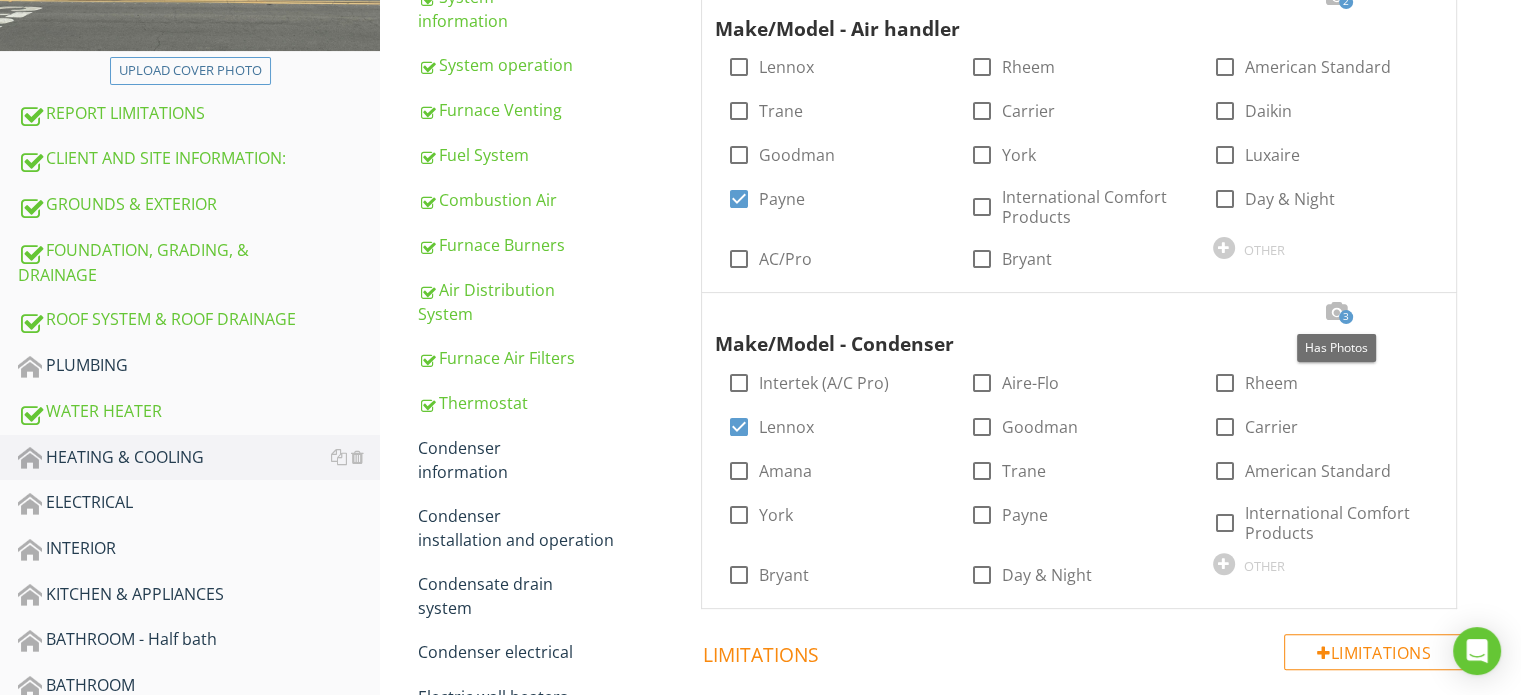 click on "3" at bounding box center (1346, 317) 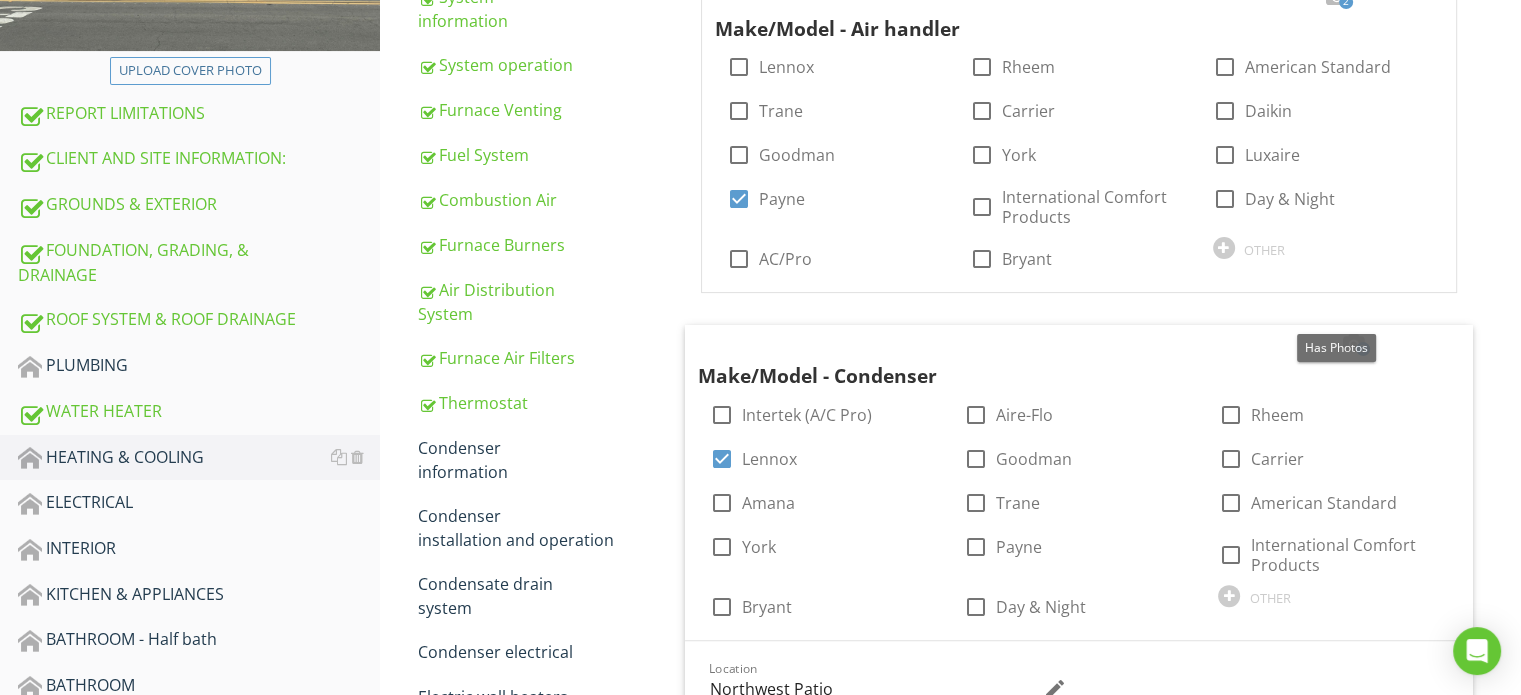 click on "2
Make/Model - Air handler
check_box_outline_blank Lennox   check_box_outline_blank Rheem   check_box_outline_blank American Standard   check_box_outline_blank Trane   check_box_outline_blank Carrier   check_box_outline_blank Daikin   check_box_outline_blank Goodman   check_box_outline_blank York   check_box_outline_blank Luxaire   check_box Payne   check_box_outline_blank International Comfort Products   check_box_outline_blank Day & Night   check_box_outline_blank AC/Pro   check_box_outline_blank Bryant         OTHER                             3
Make/Model - Condenser
check_box_outline_blank Intertek (A/C Pro)   check_box_outline_blank Aire-Flo   check_box_outline_blank Rheem   check_box Lennox   check_box_outline_blank Goodman   check_box_outline_blank Carrier   check_box_outline_blank Amana   check_box_outline_blank Trane   check_box_outline_blank American Standard   check_box_outline_blank York   check_box_outline_blank" at bounding box center [1083, 622] 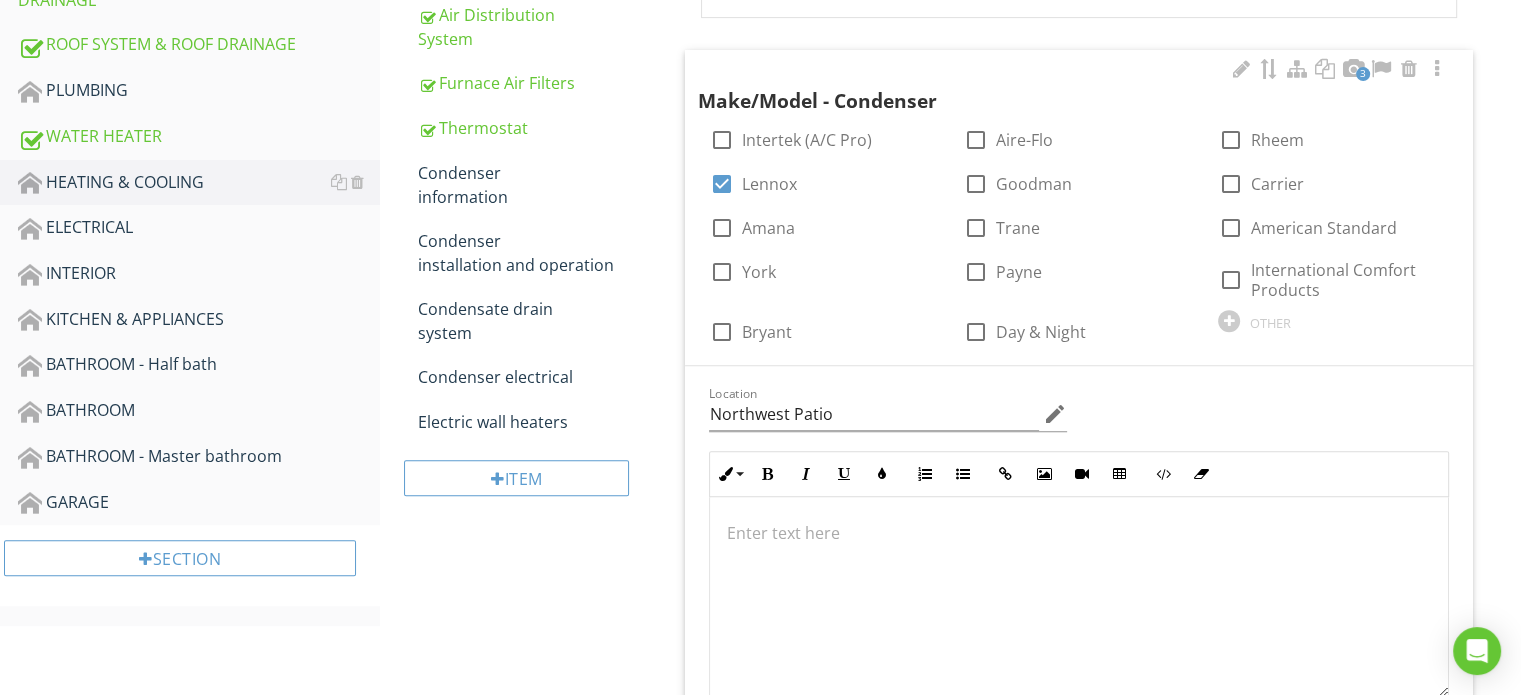 scroll, scrollTop: 835, scrollLeft: 0, axis: vertical 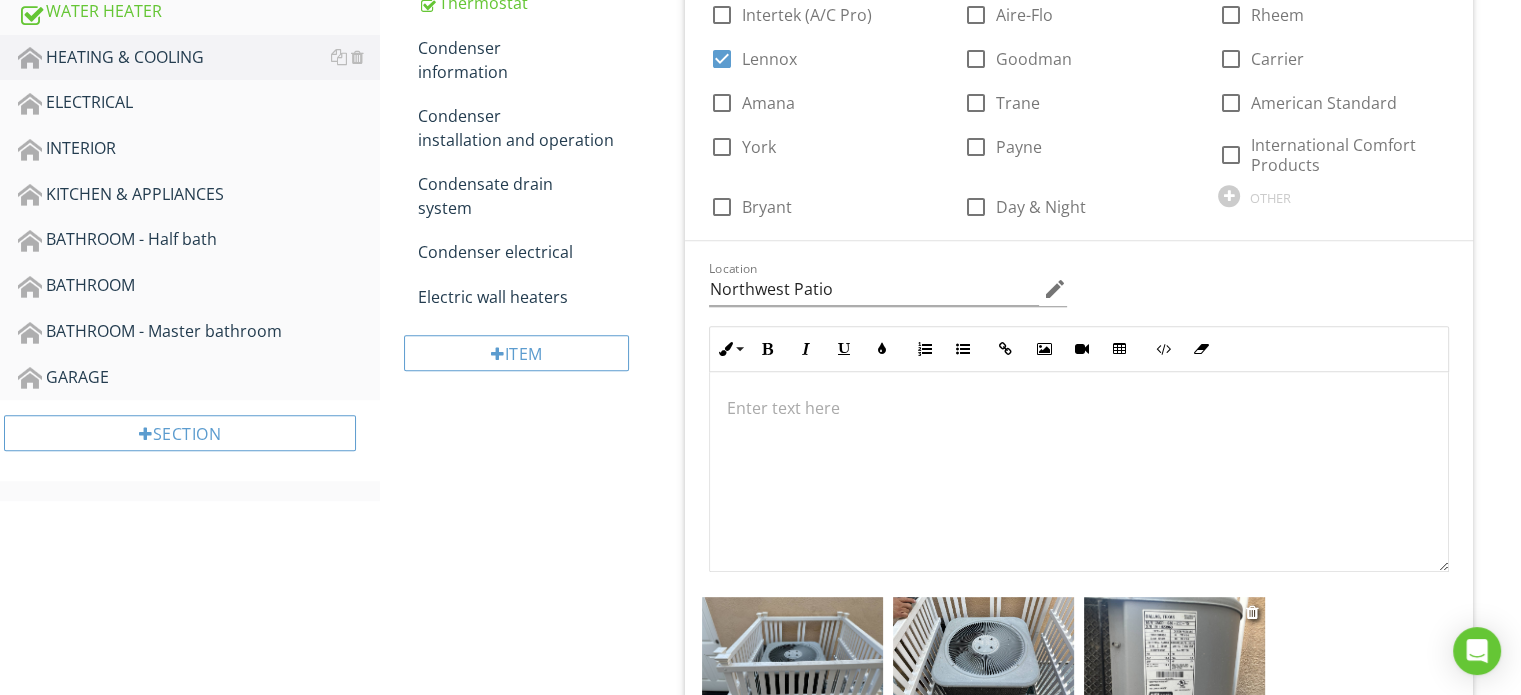click at bounding box center [1174, 665] 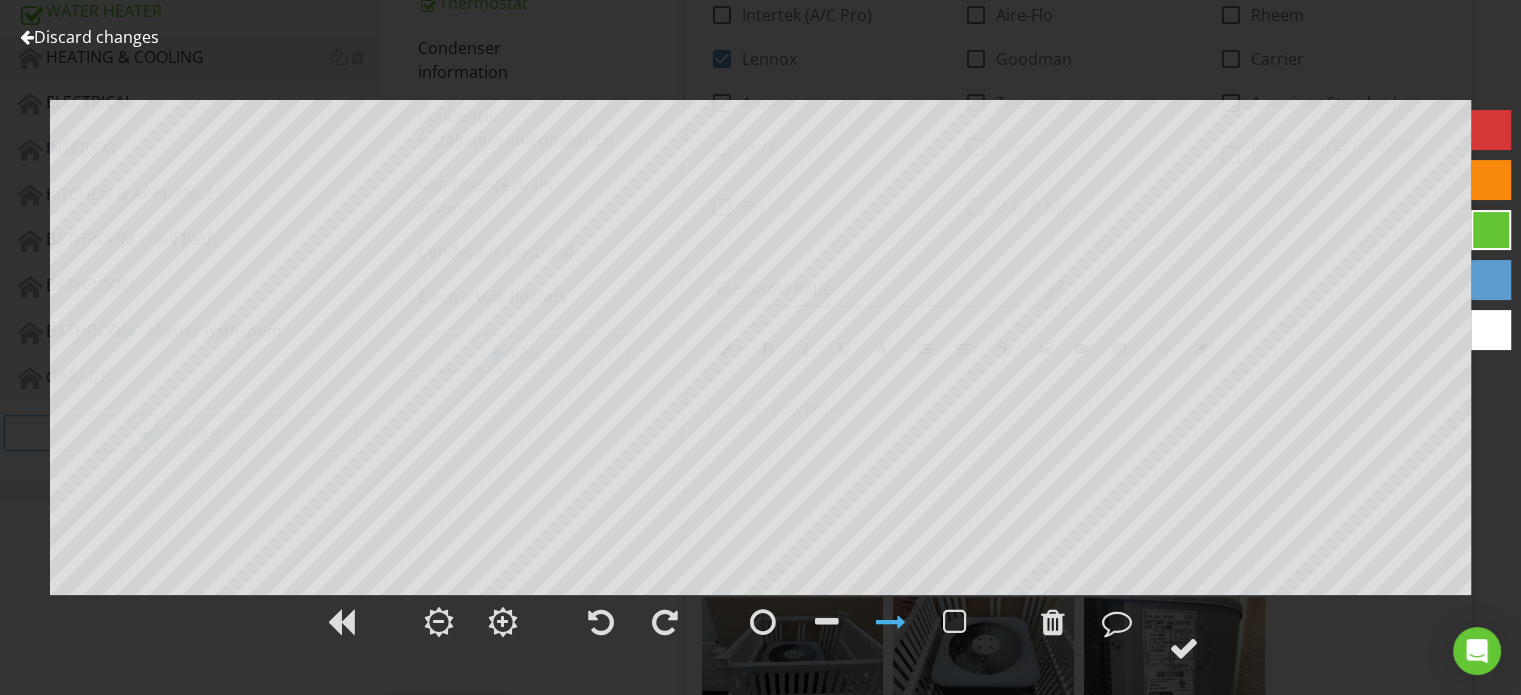 click on "Discard changes" at bounding box center (89, 37) 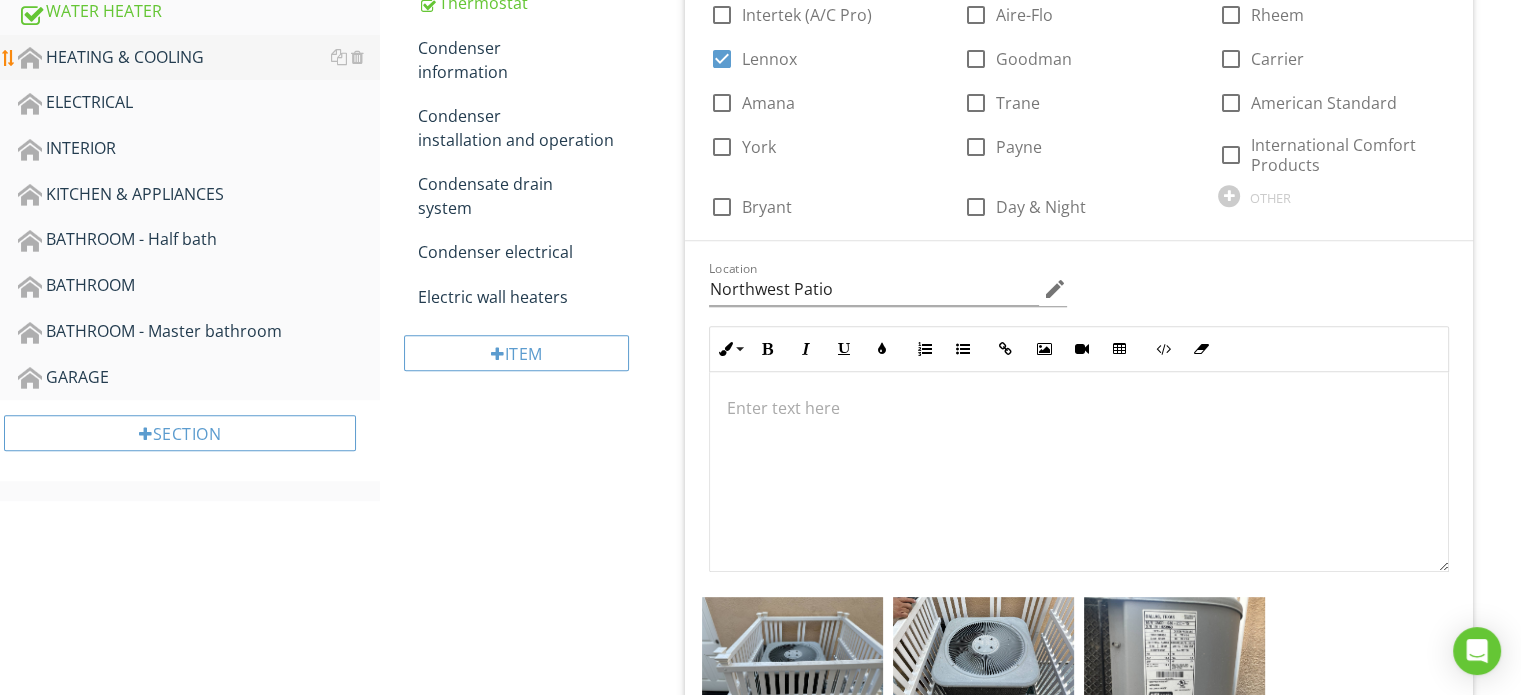 click on "HEATING & COOLING" at bounding box center [199, 58] 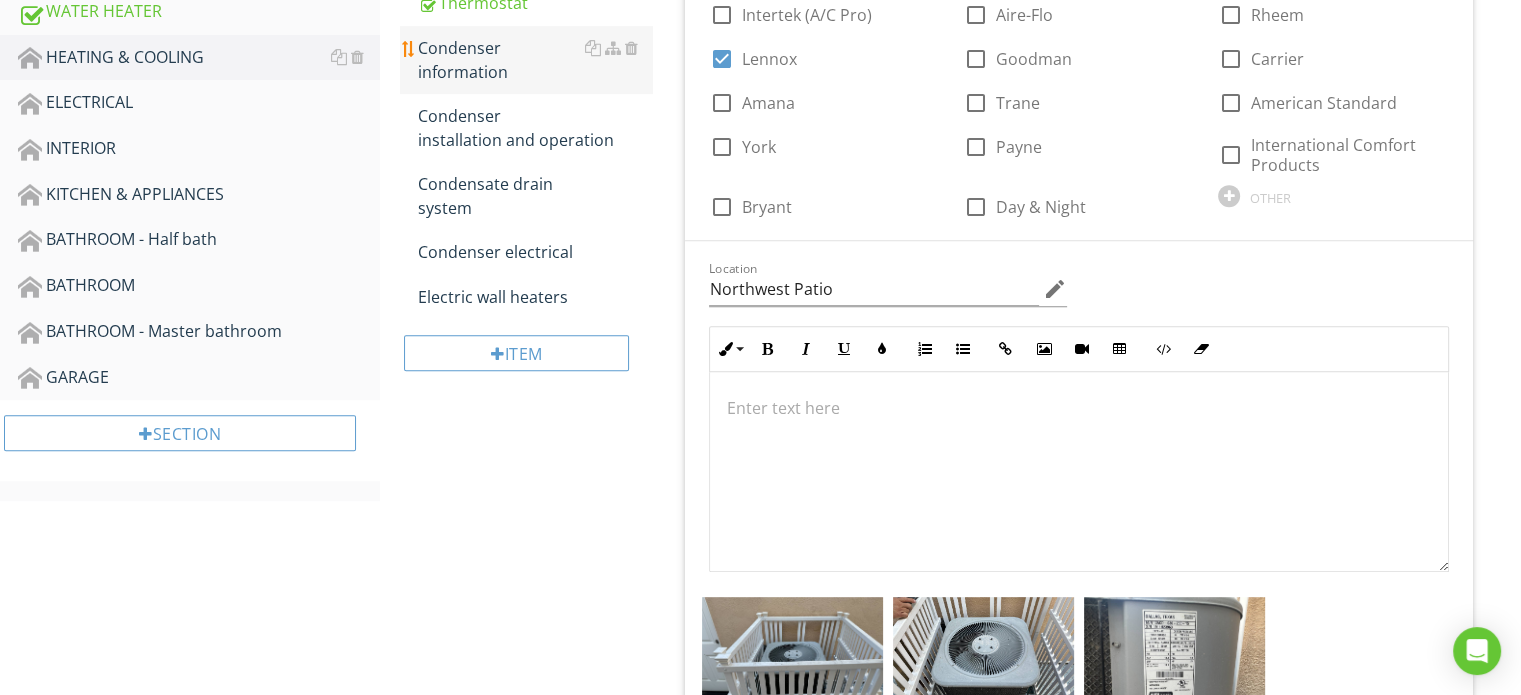 click on "Condenser information" at bounding box center (535, 60) 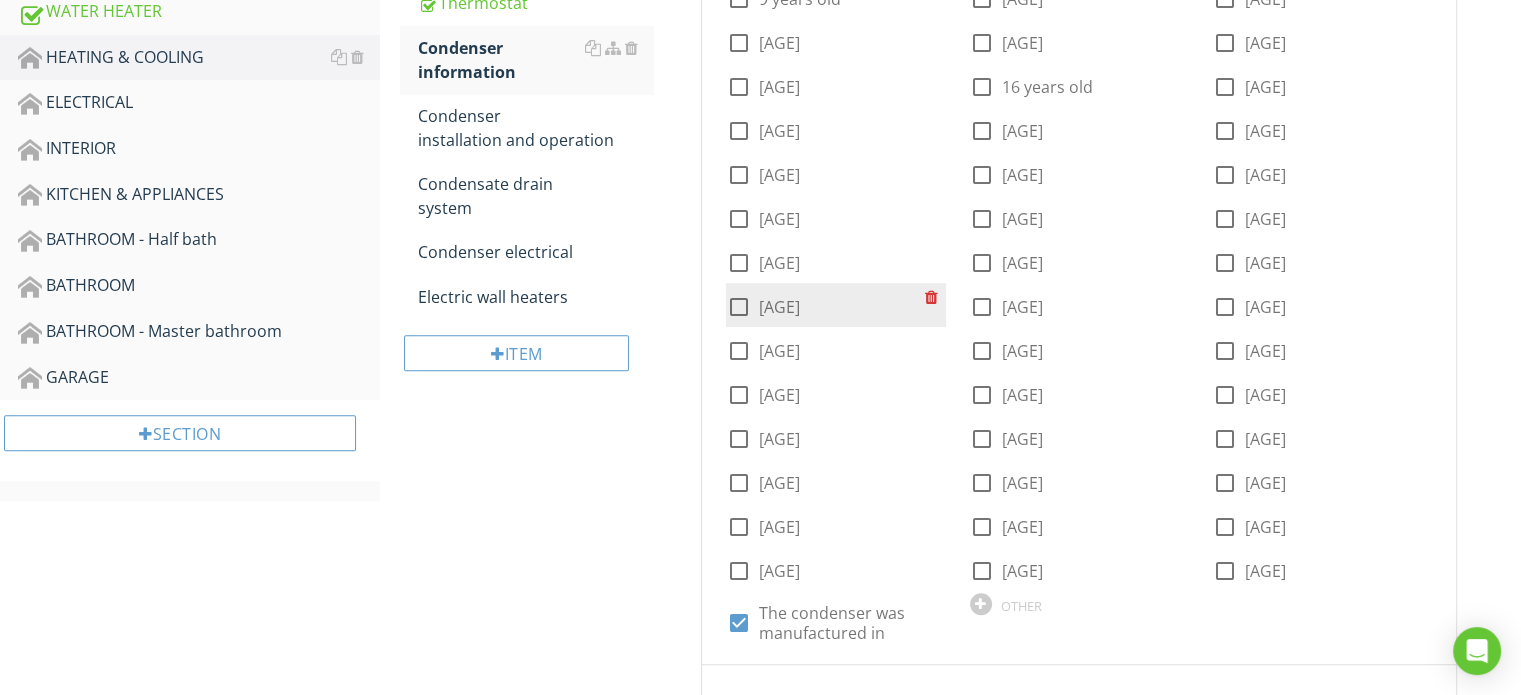 scroll, scrollTop: 435, scrollLeft: 0, axis: vertical 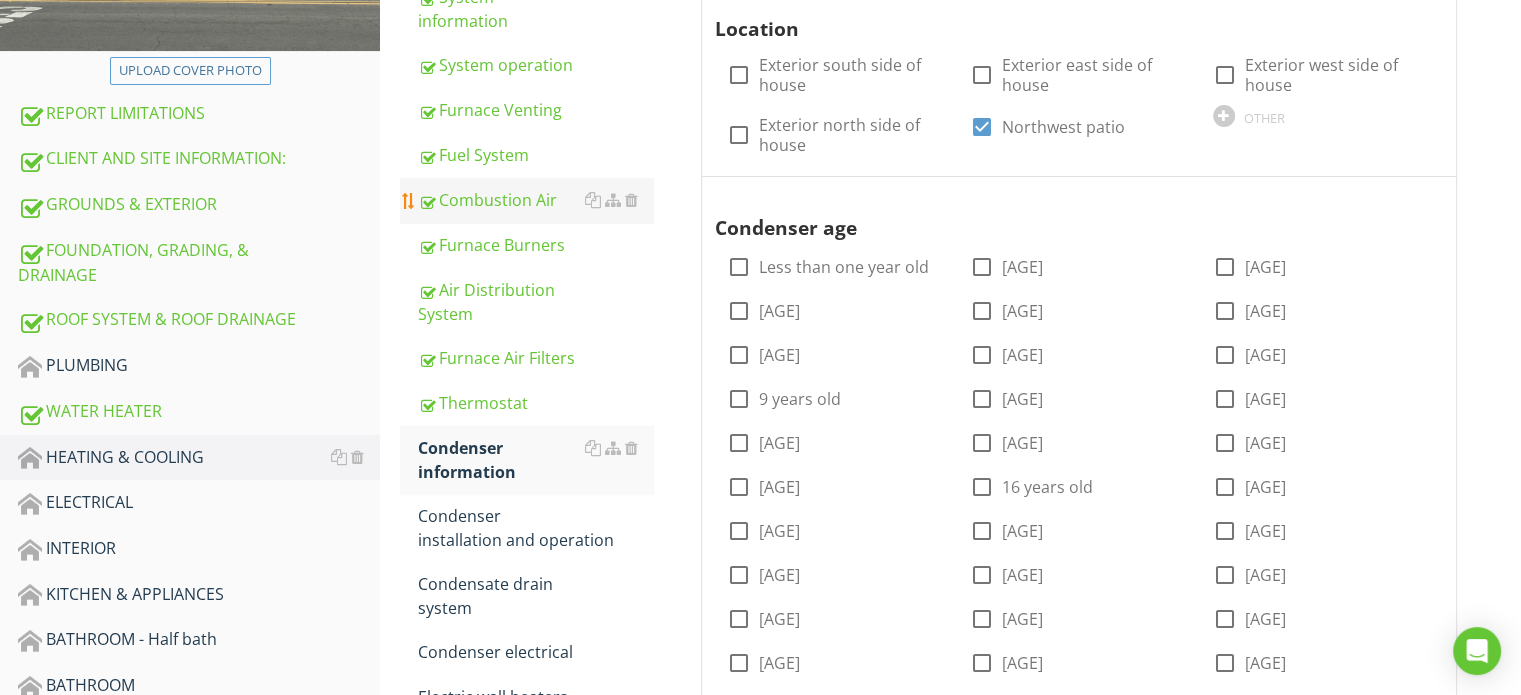 click on "Combustion Air" at bounding box center [535, 200] 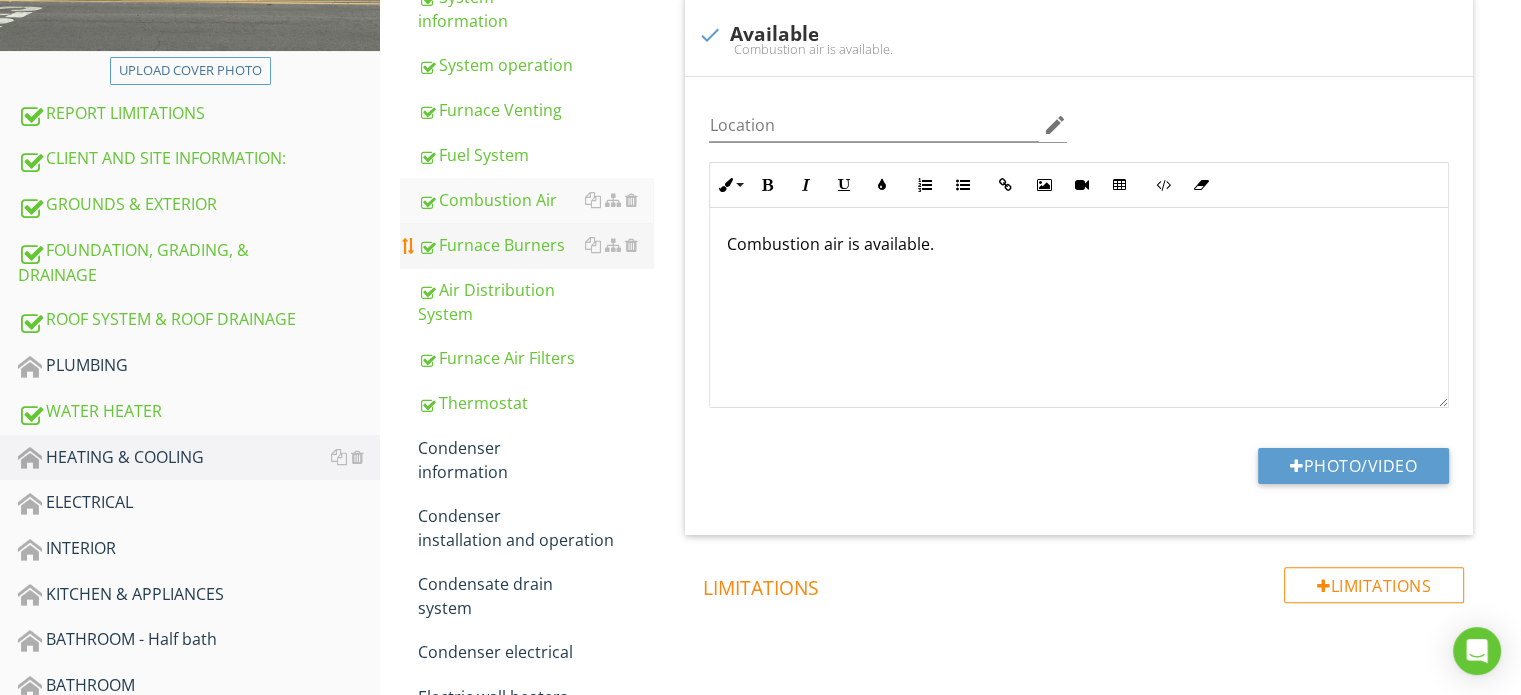 click on "Furnace Burners" at bounding box center [535, 245] 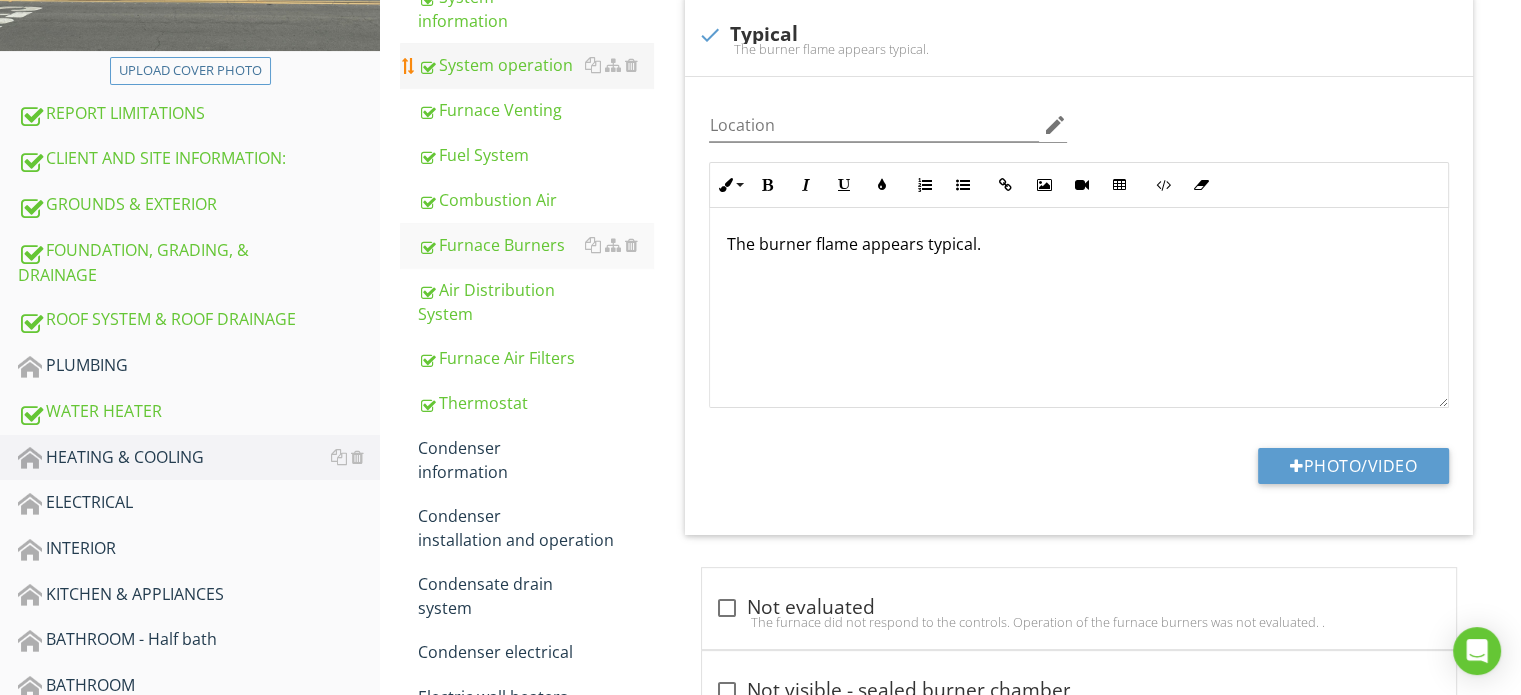 click on "System operation" at bounding box center (535, 65) 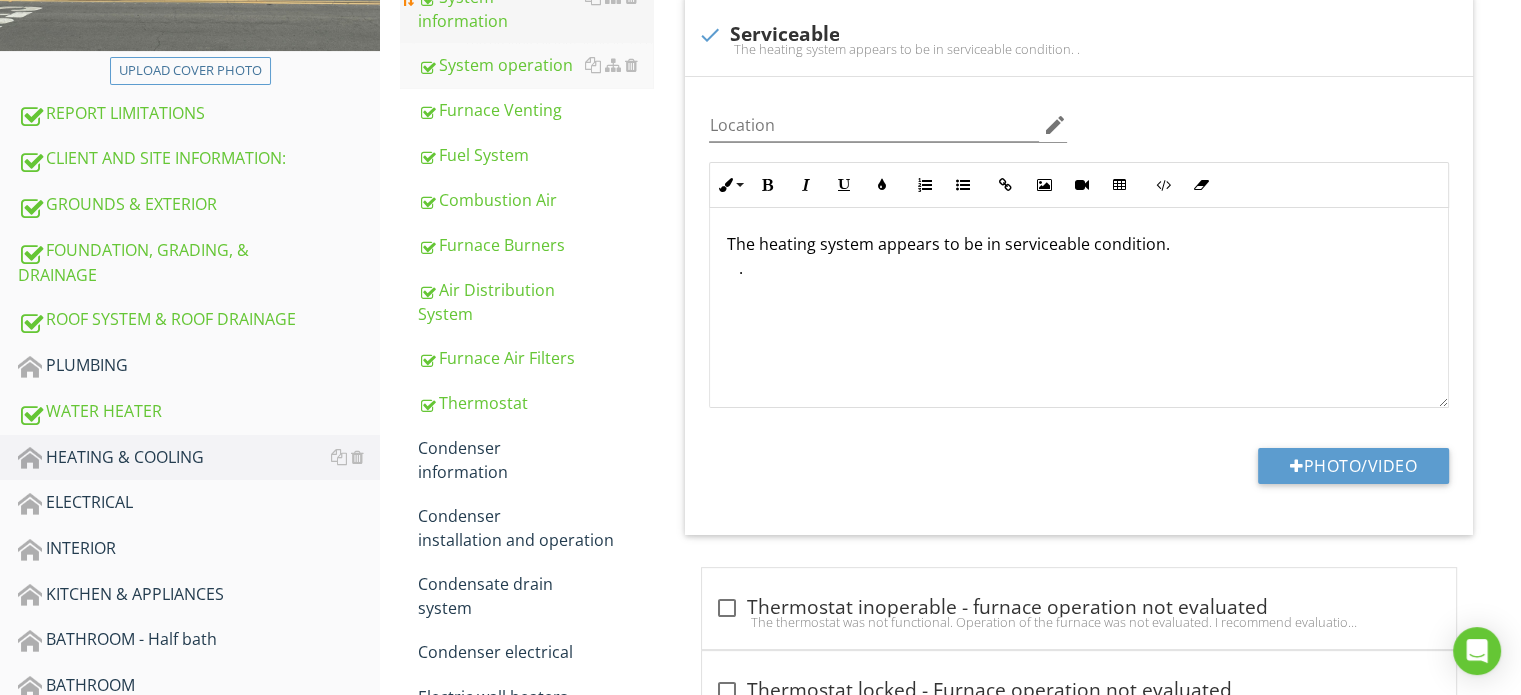 click on "System information" at bounding box center [535, 9] 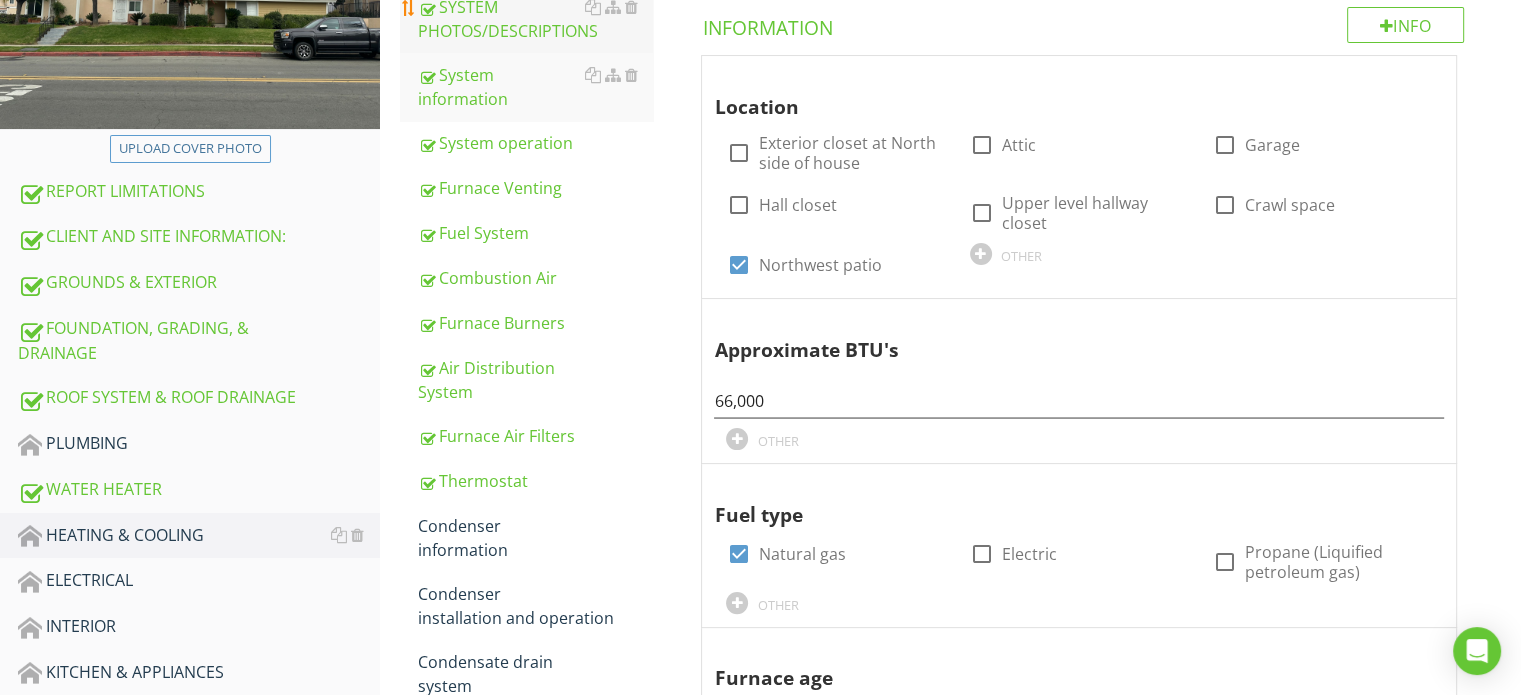 scroll, scrollTop: 235, scrollLeft: 0, axis: vertical 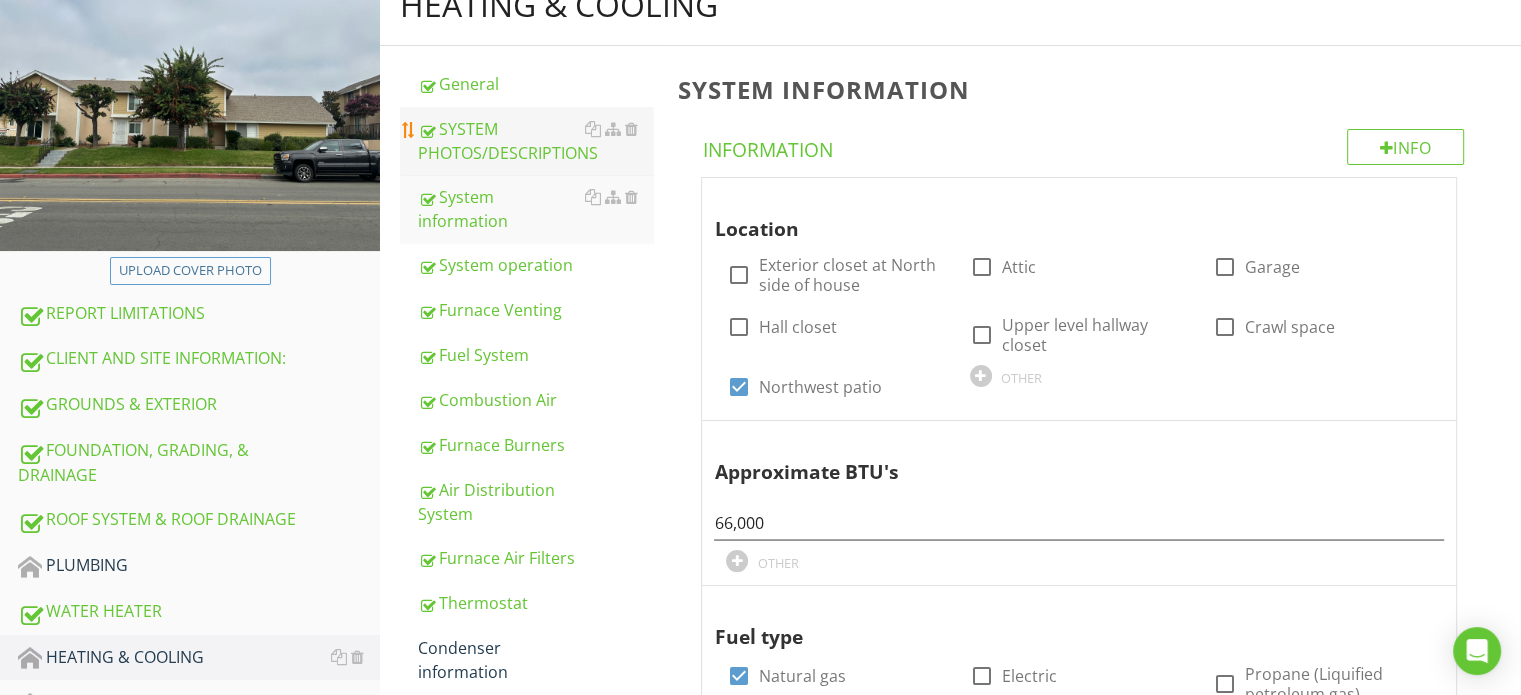 click on "SYSTEM PHOTOS/DESCRIPTIONS" at bounding box center (535, 141) 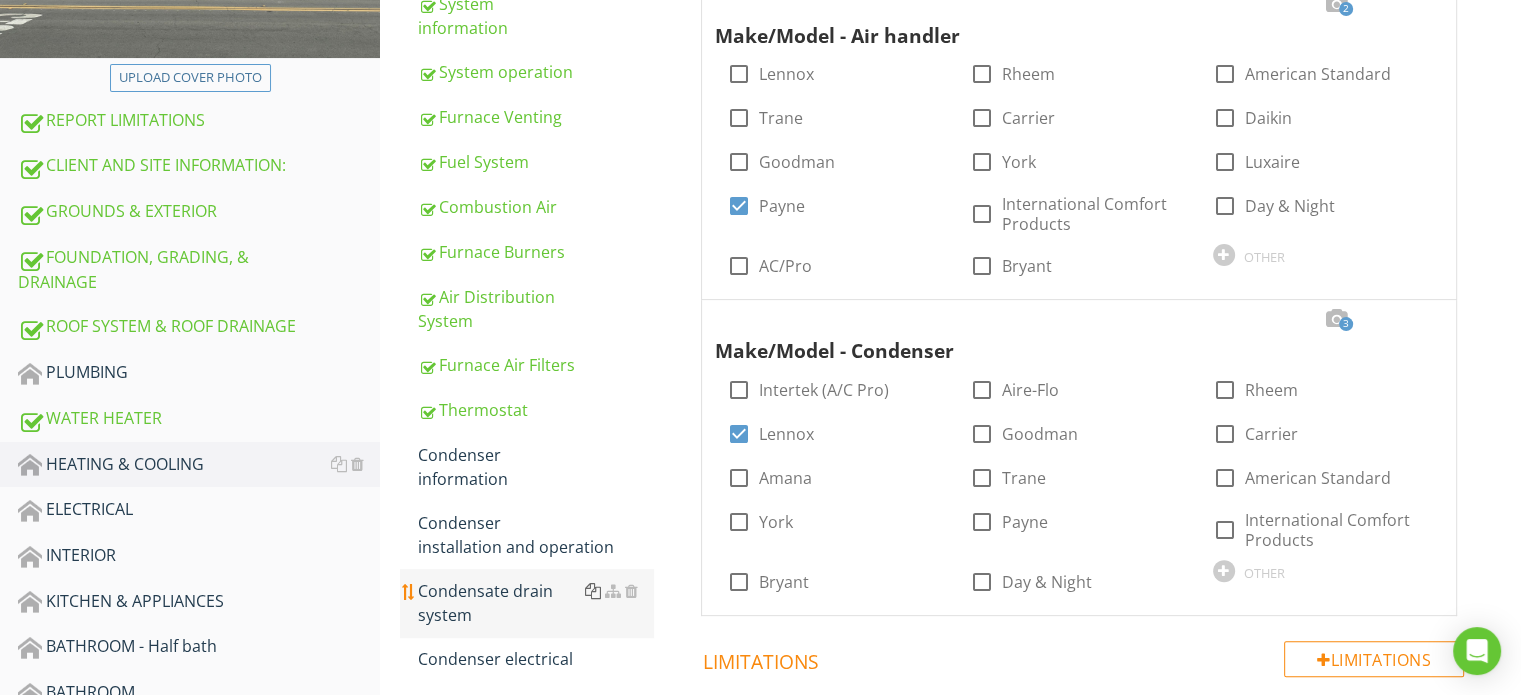 scroll, scrollTop: 635, scrollLeft: 0, axis: vertical 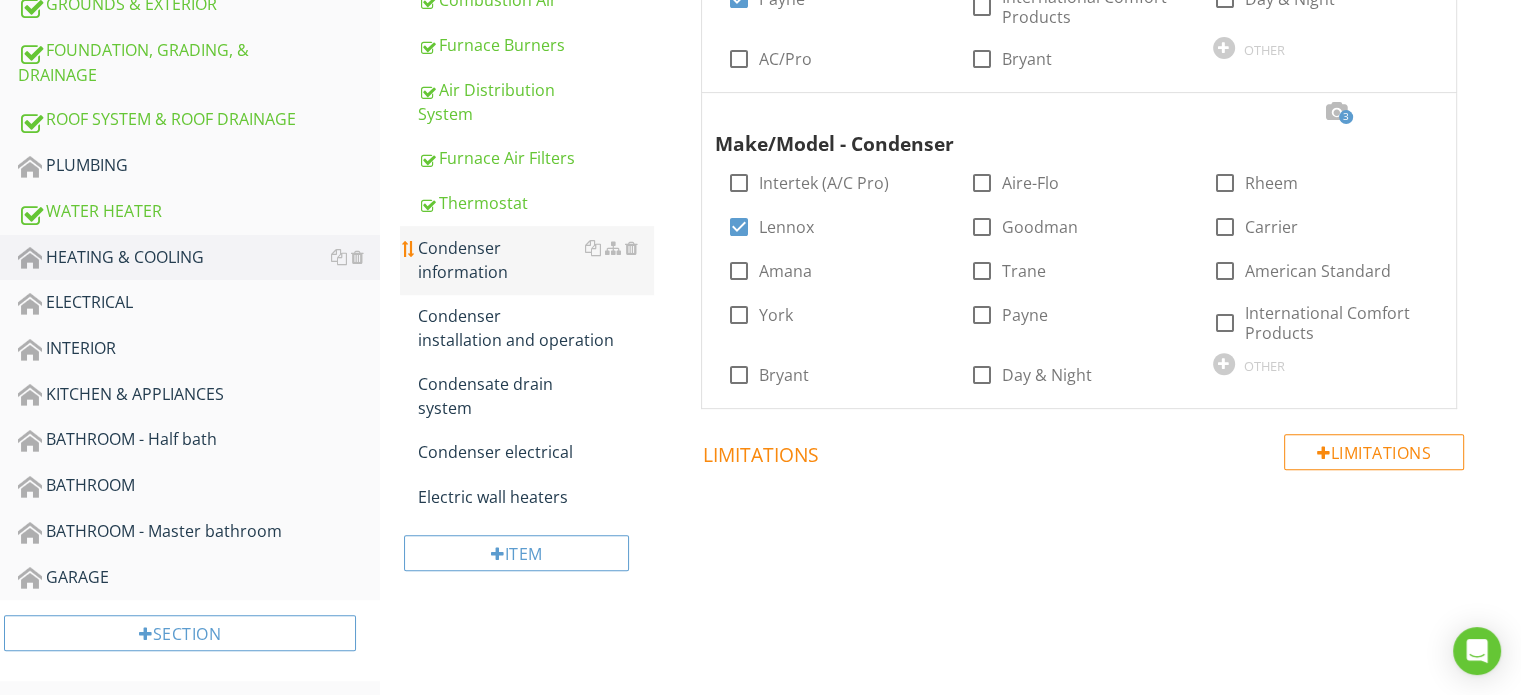 click on "Condenser information" at bounding box center [535, 260] 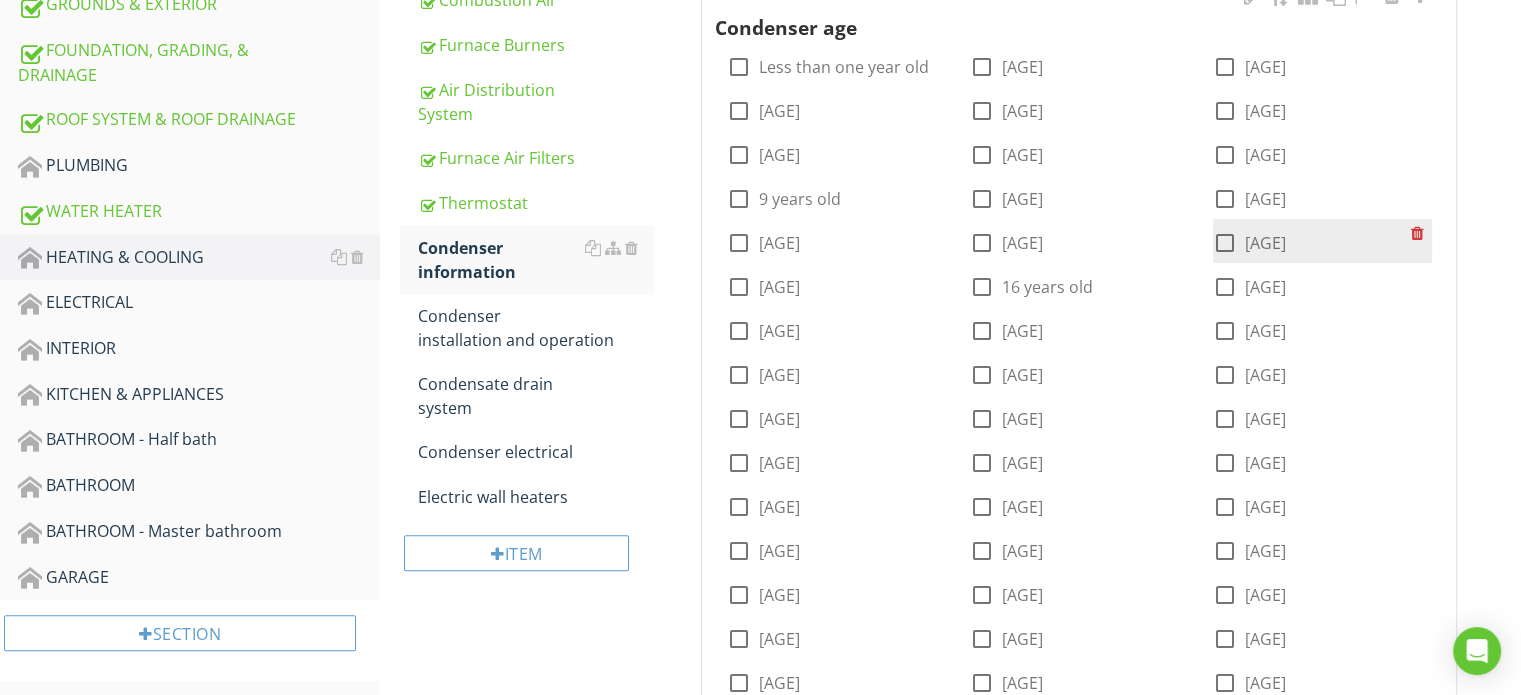 click on "14 years old" at bounding box center (1265, 243) 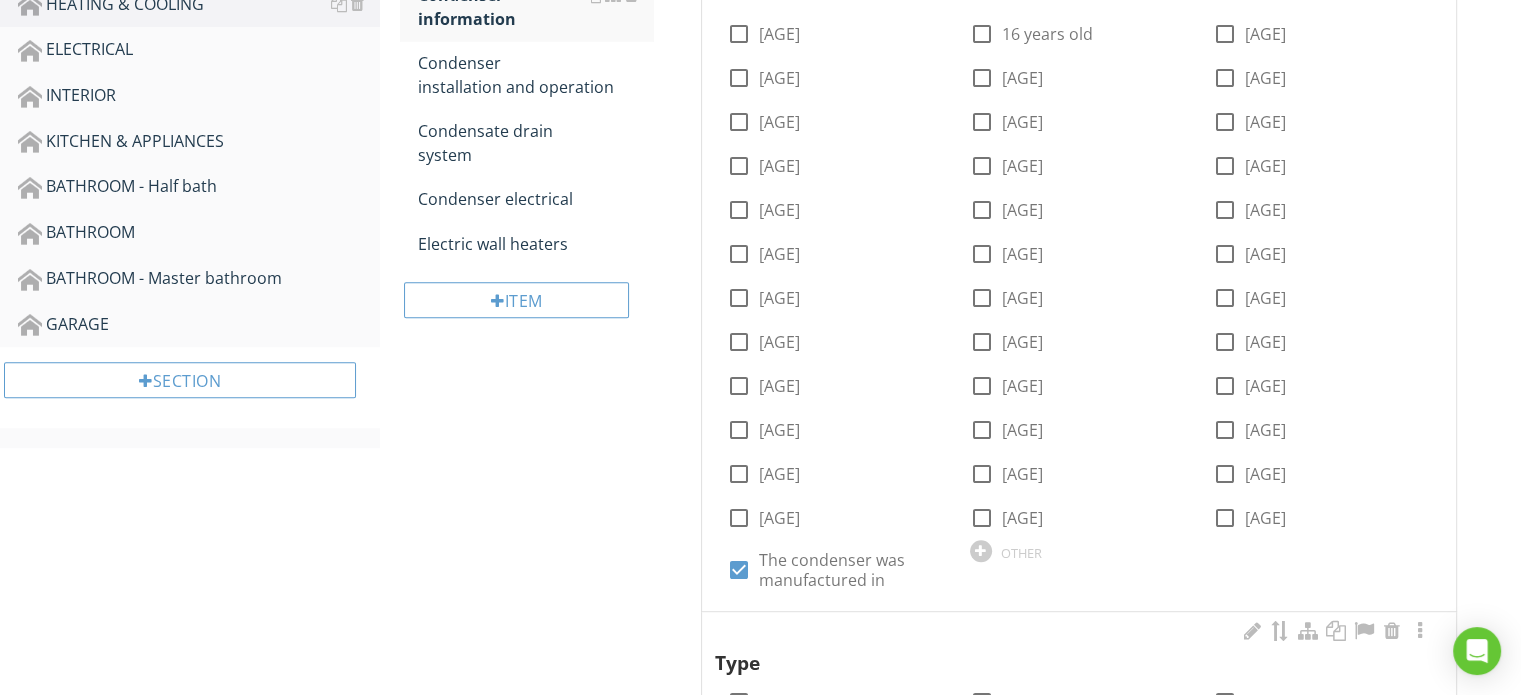scroll, scrollTop: 1235, scrollLeft: 0, axis: vertical 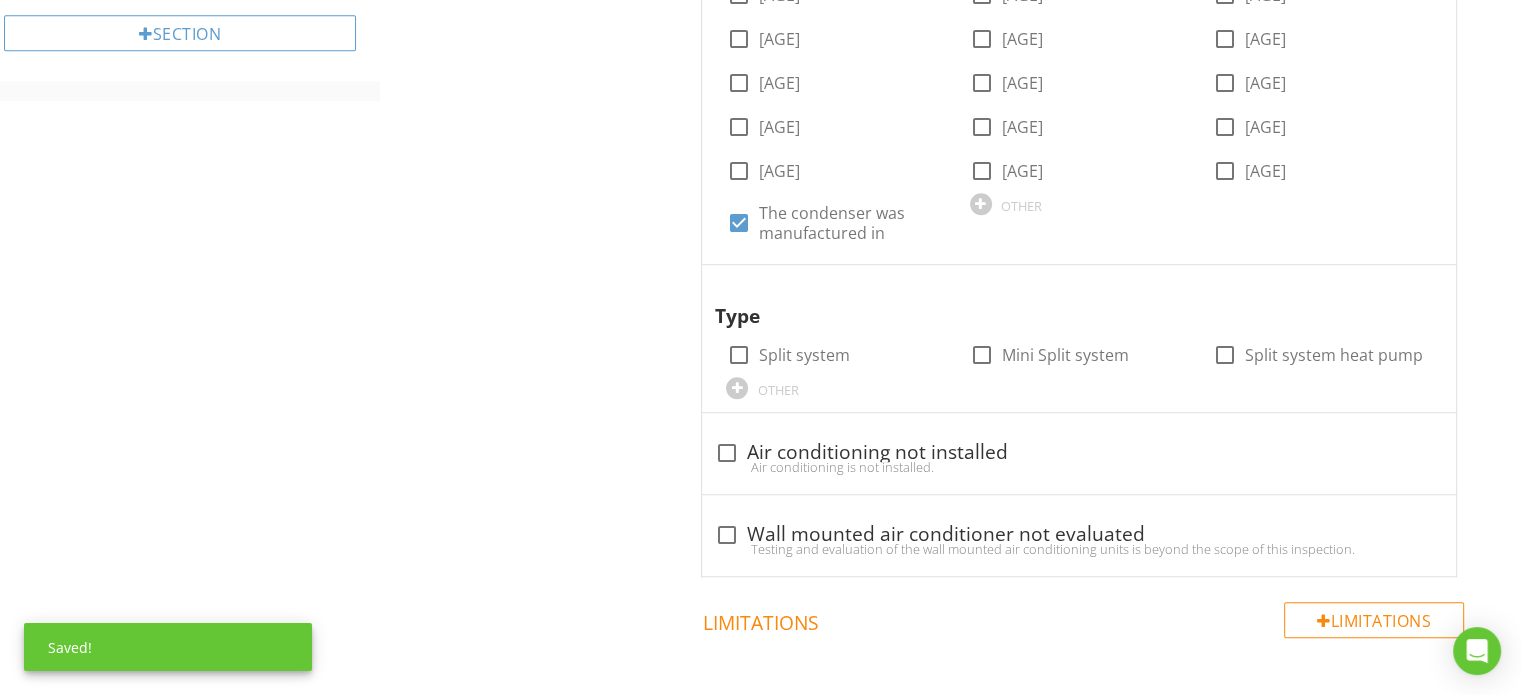 click on "OTHER" at bounding box center (1079, 203) 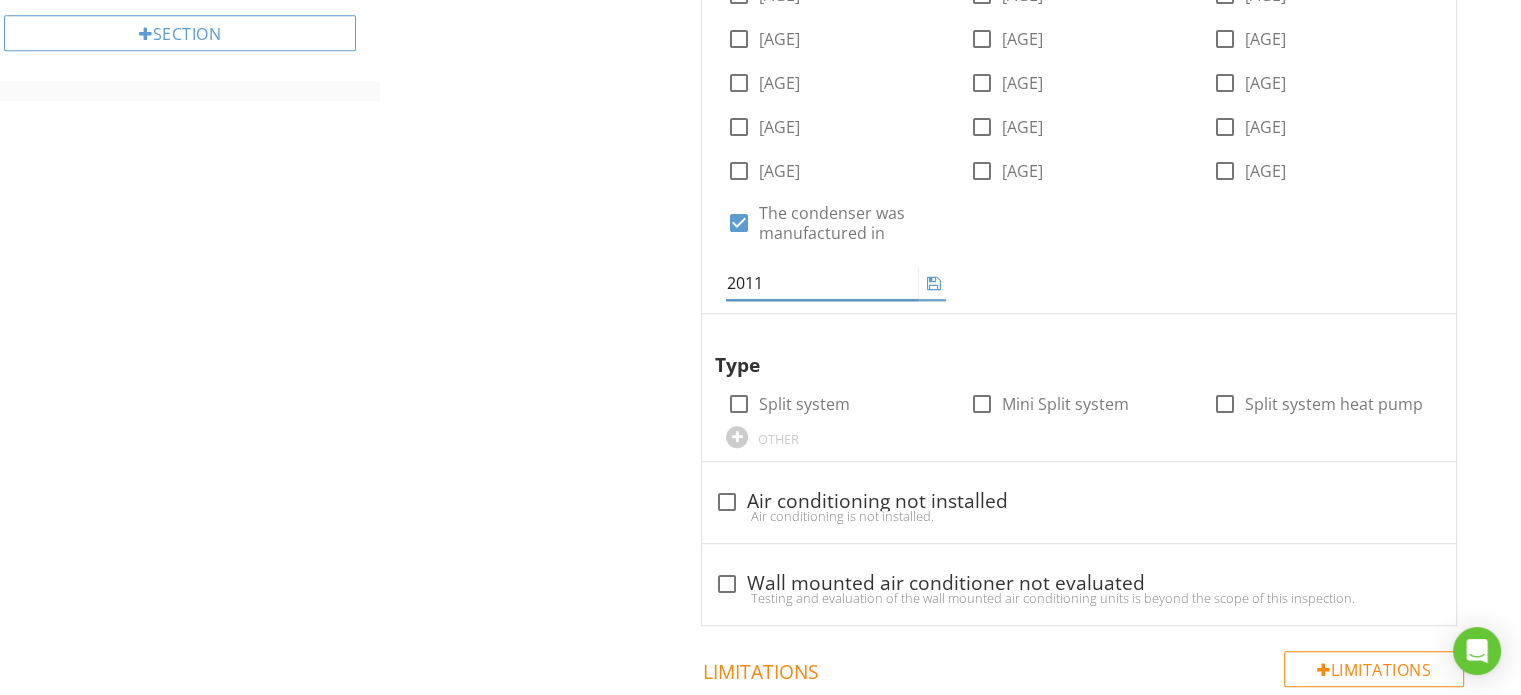 type on "2011" 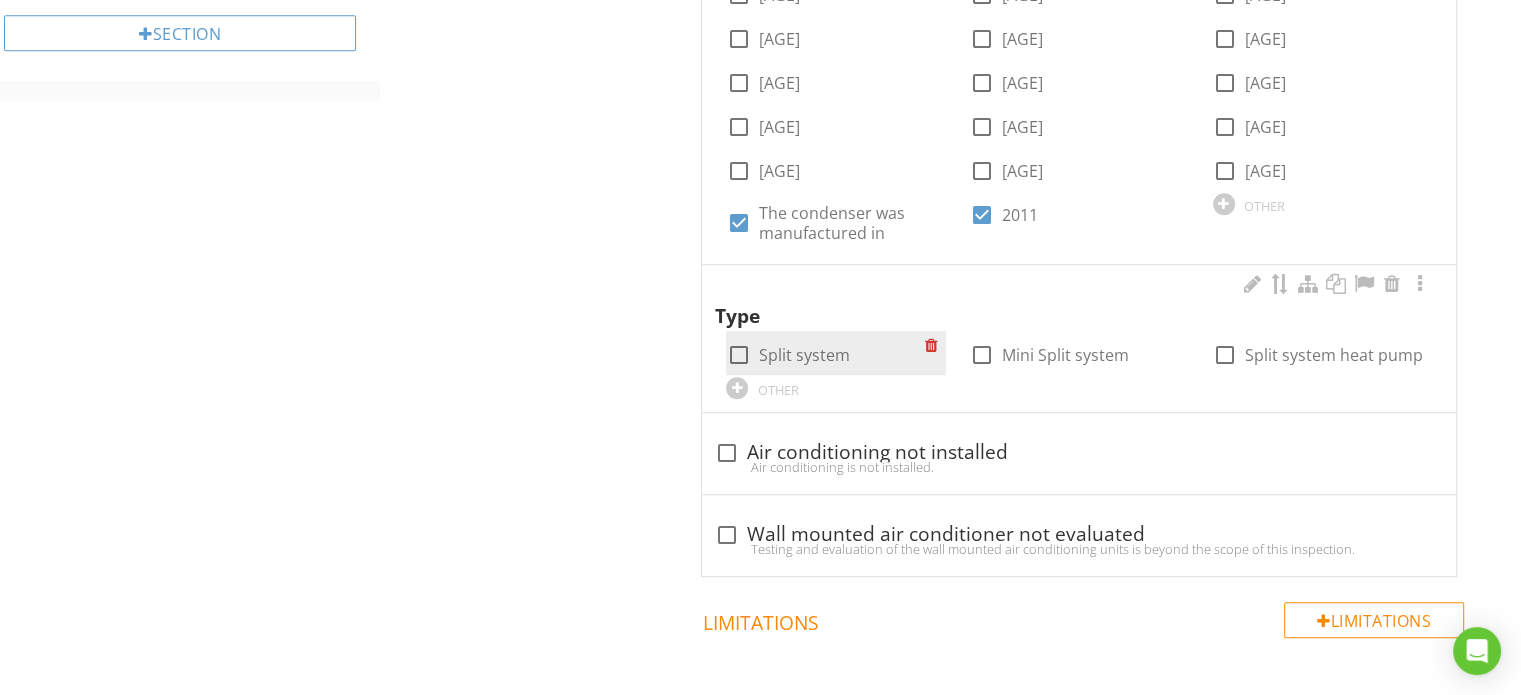 click at bounding box center (738, 355) 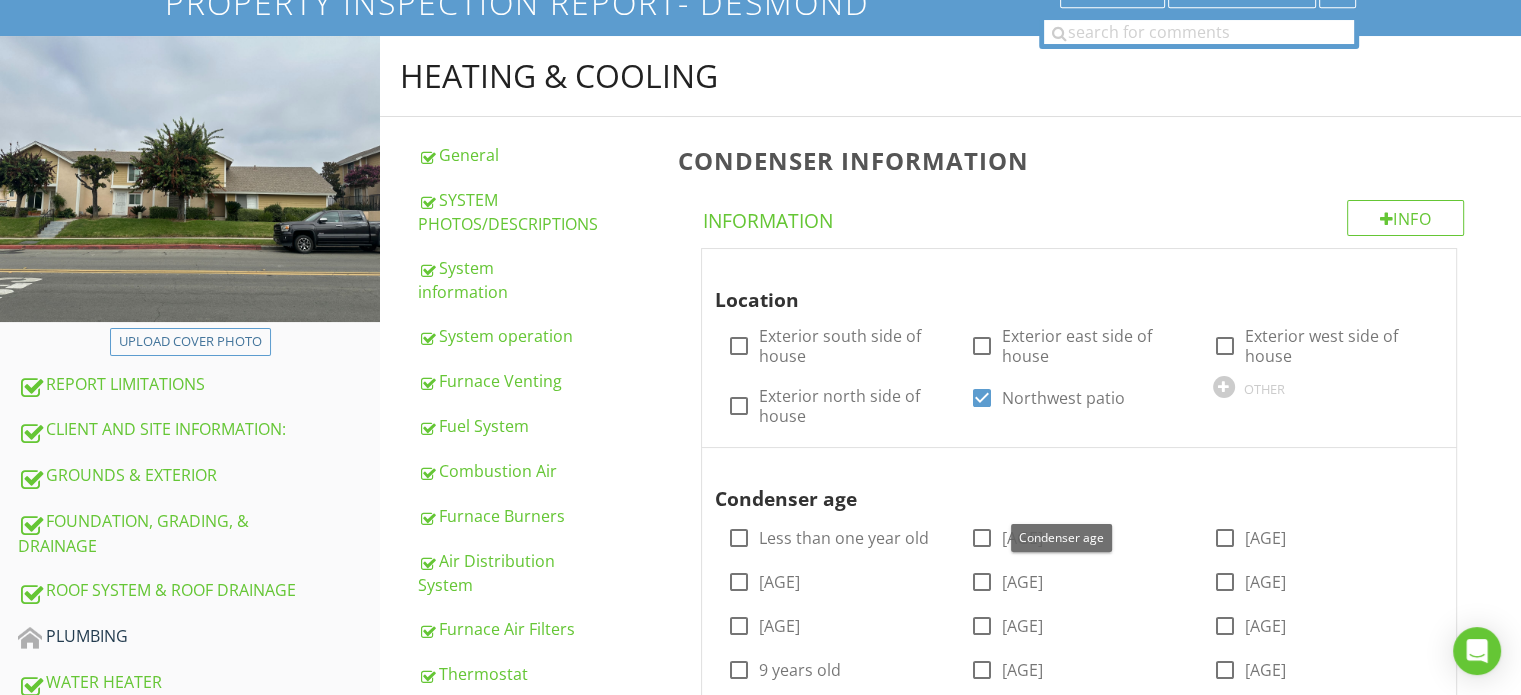 scroll, scrollTop: 135, scrollLeft: 0, axis: vertical 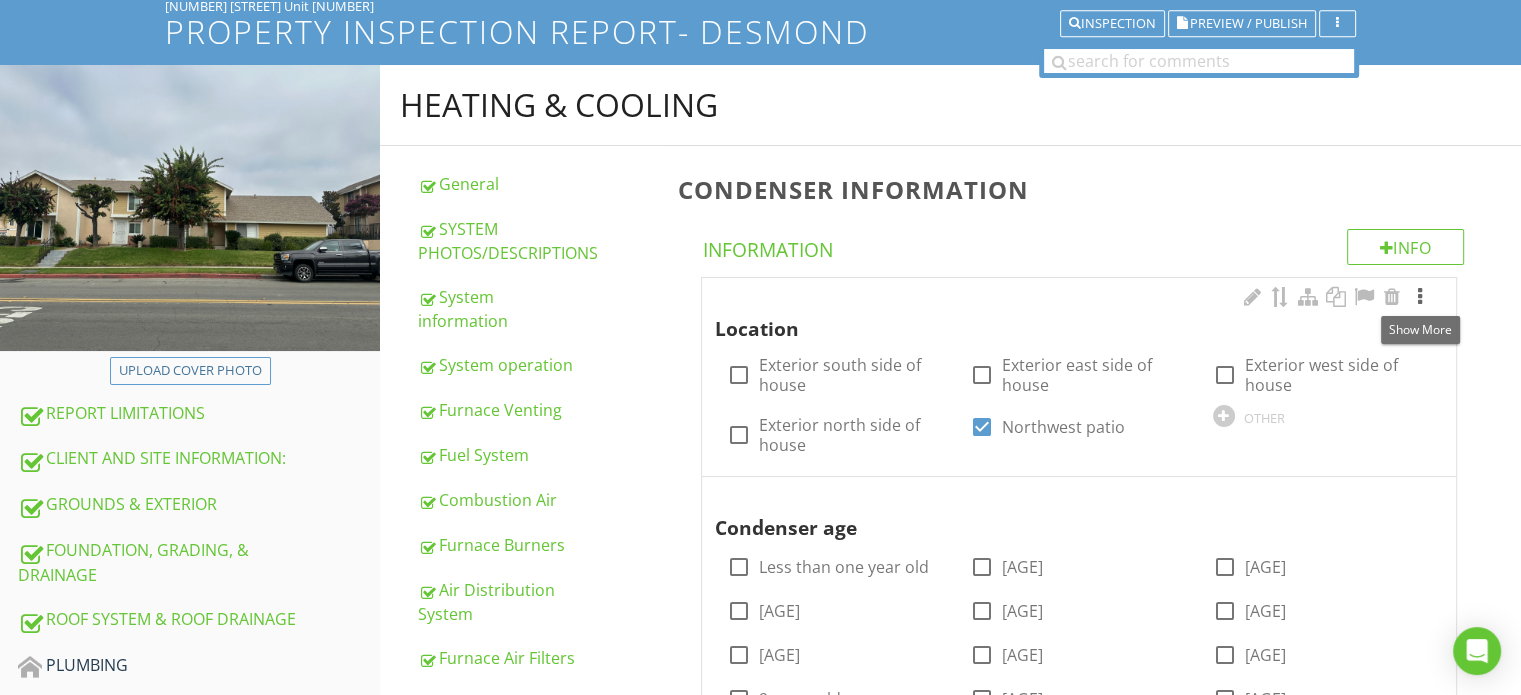 click at bounding box center (1420, 297) 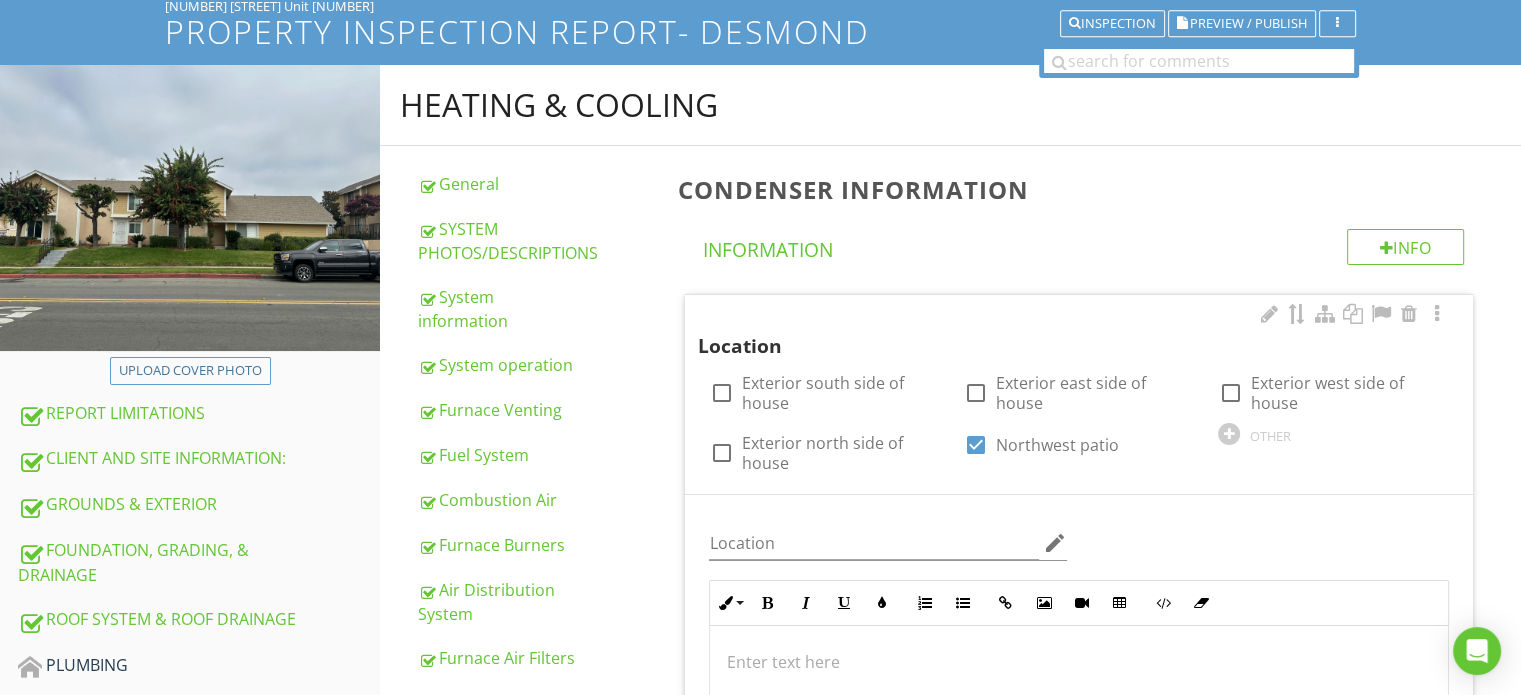 scroll, scrollTop: 535, scrollLeft: 0, axis: vertical 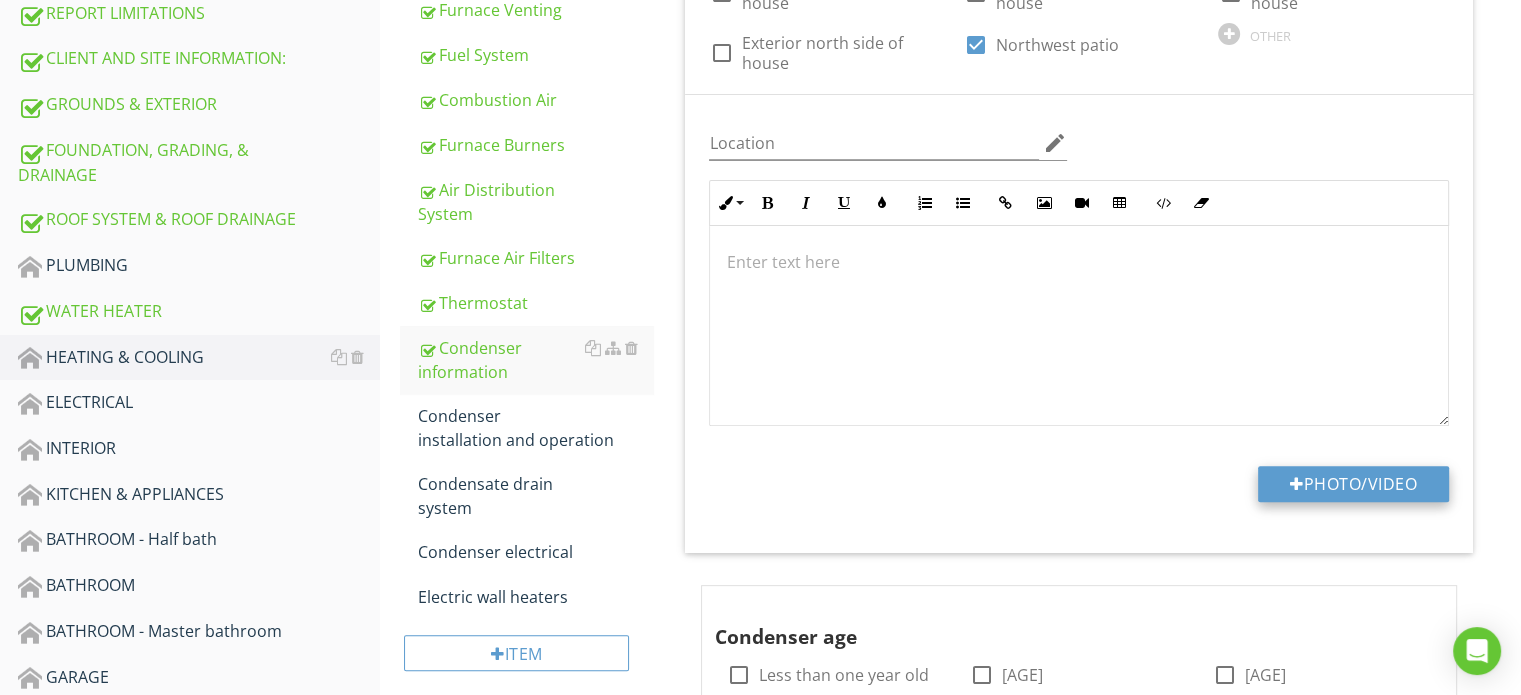 click on "Photo/Video" at bounding box center (1353, 484) 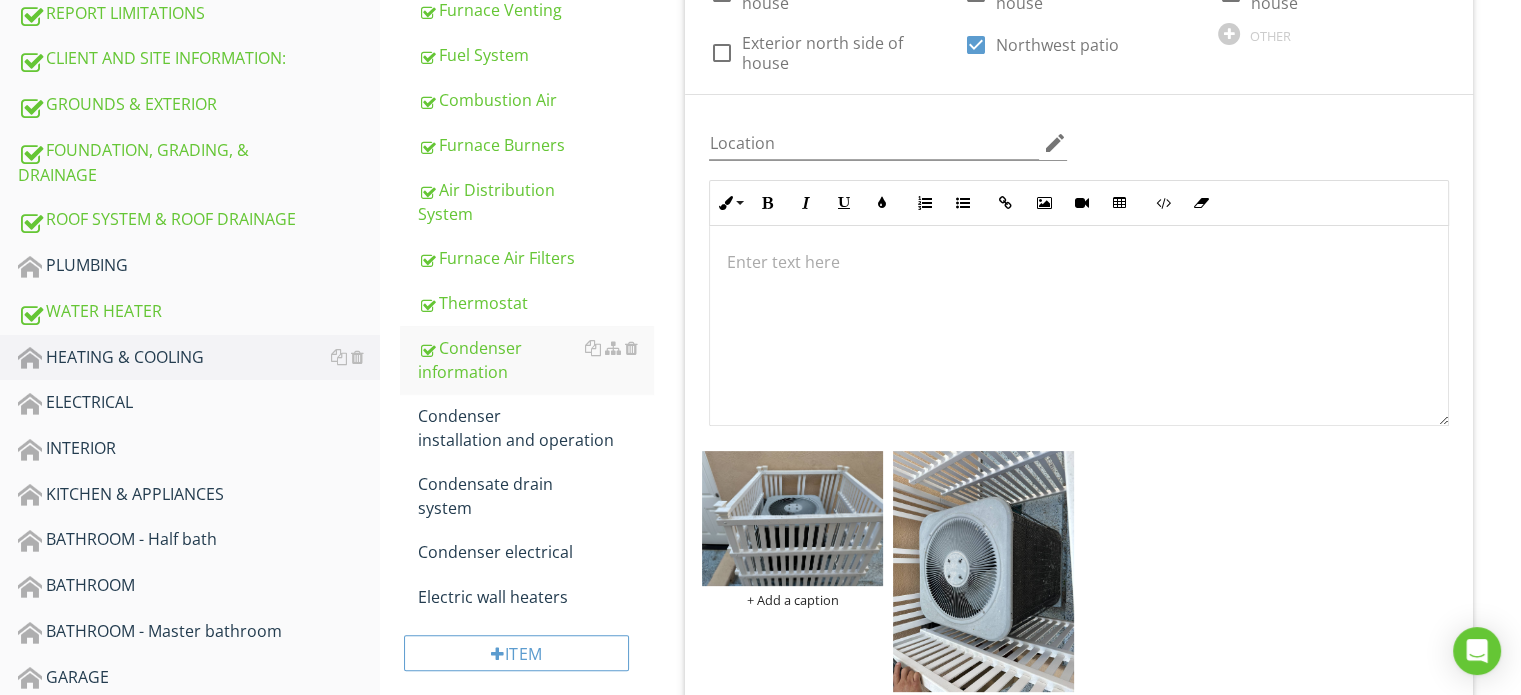 click on "+ Add a caption         + Add a caption" at bounding box center [1079, 582] 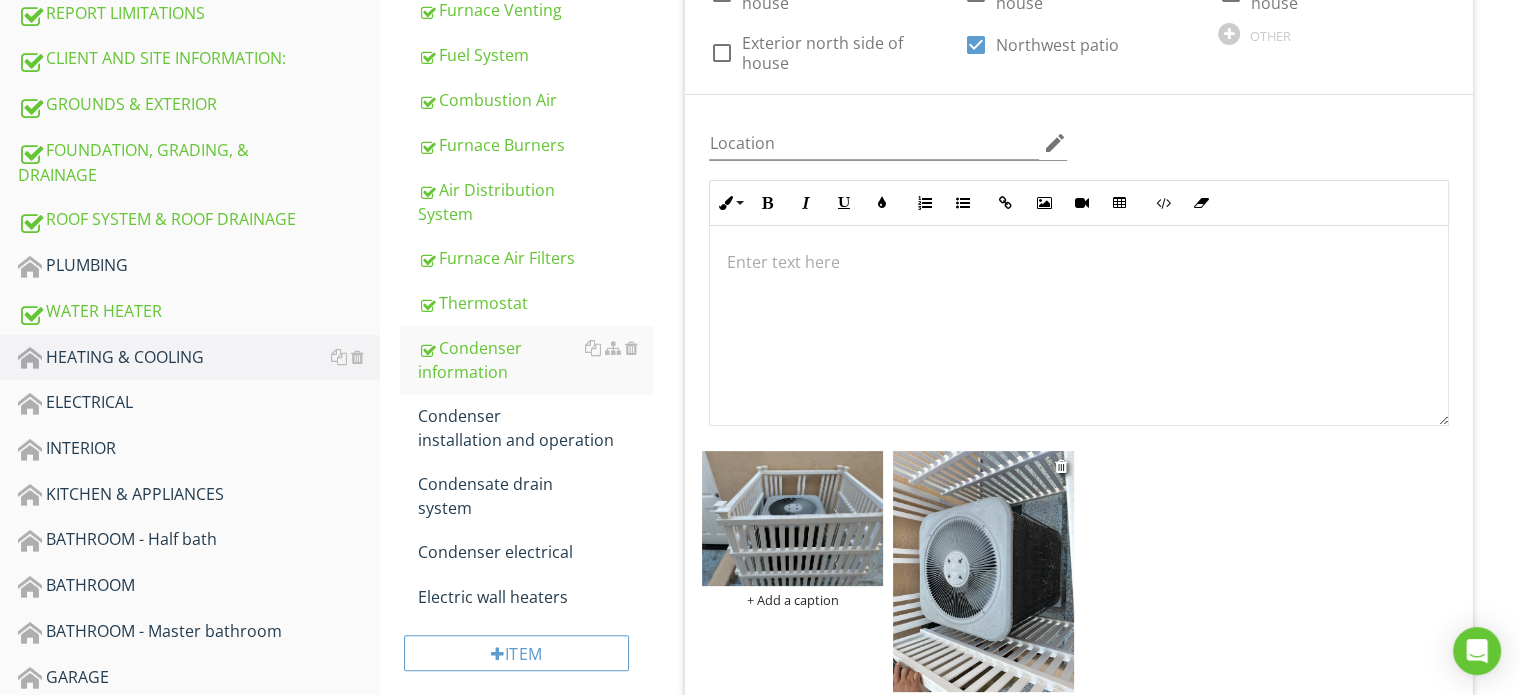 click at bounding box center (983, 571) 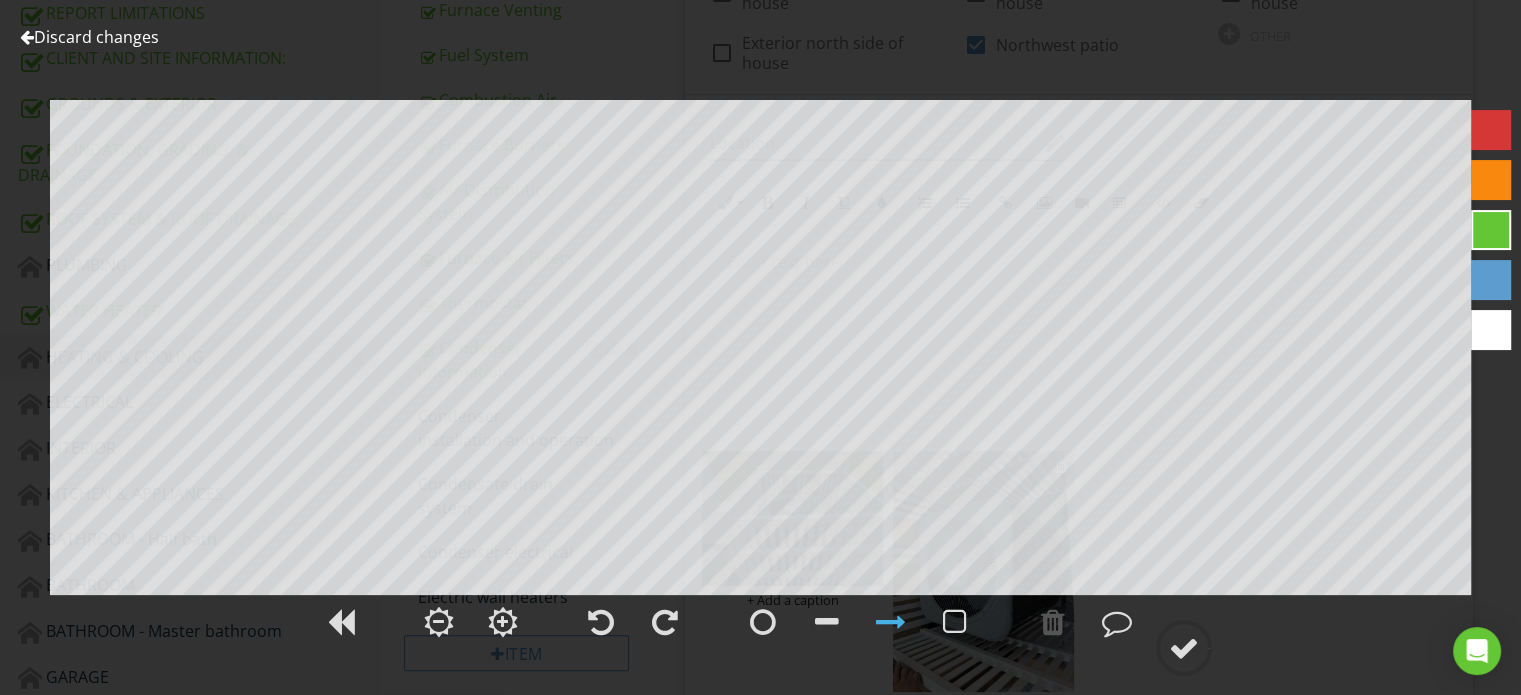 scroll, scrollTop: 635, scrollLeft: 0, axis: vertical 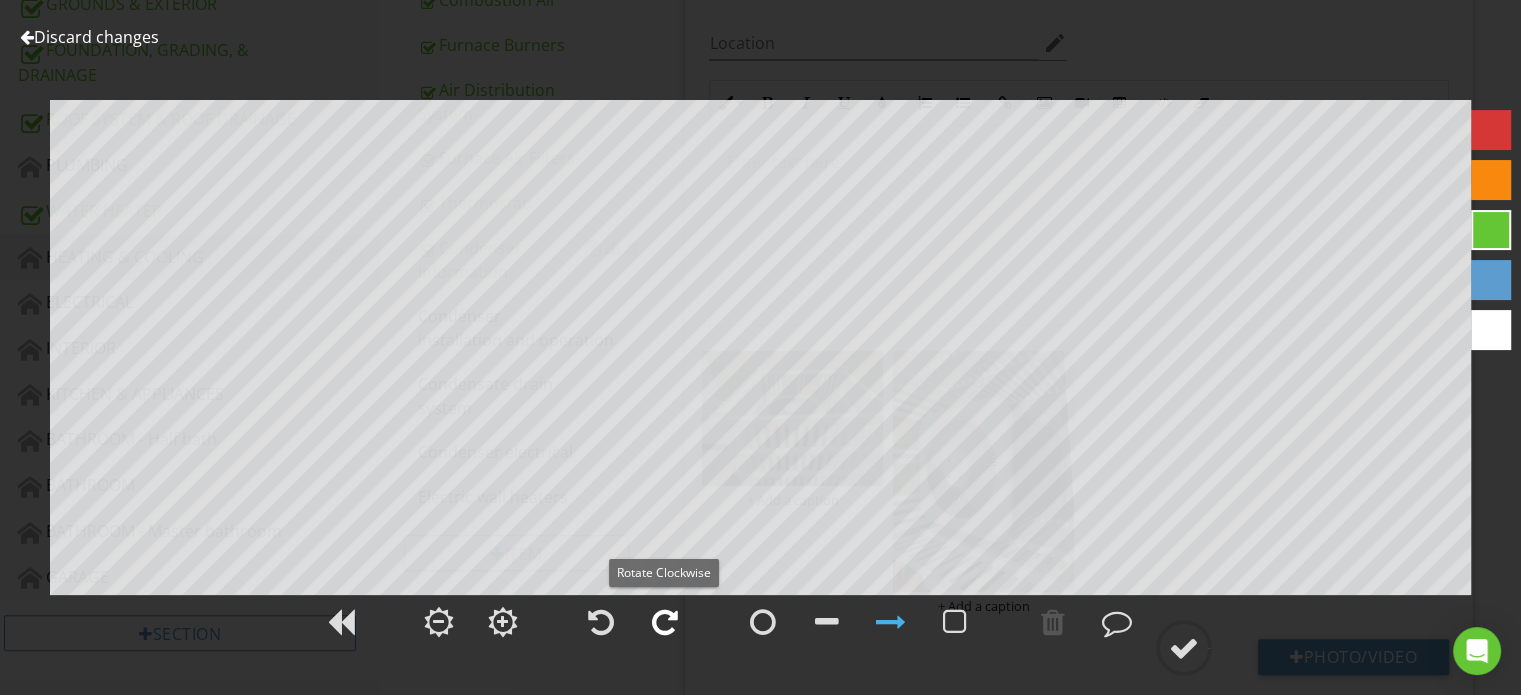 click at bounding box center (665, 622) 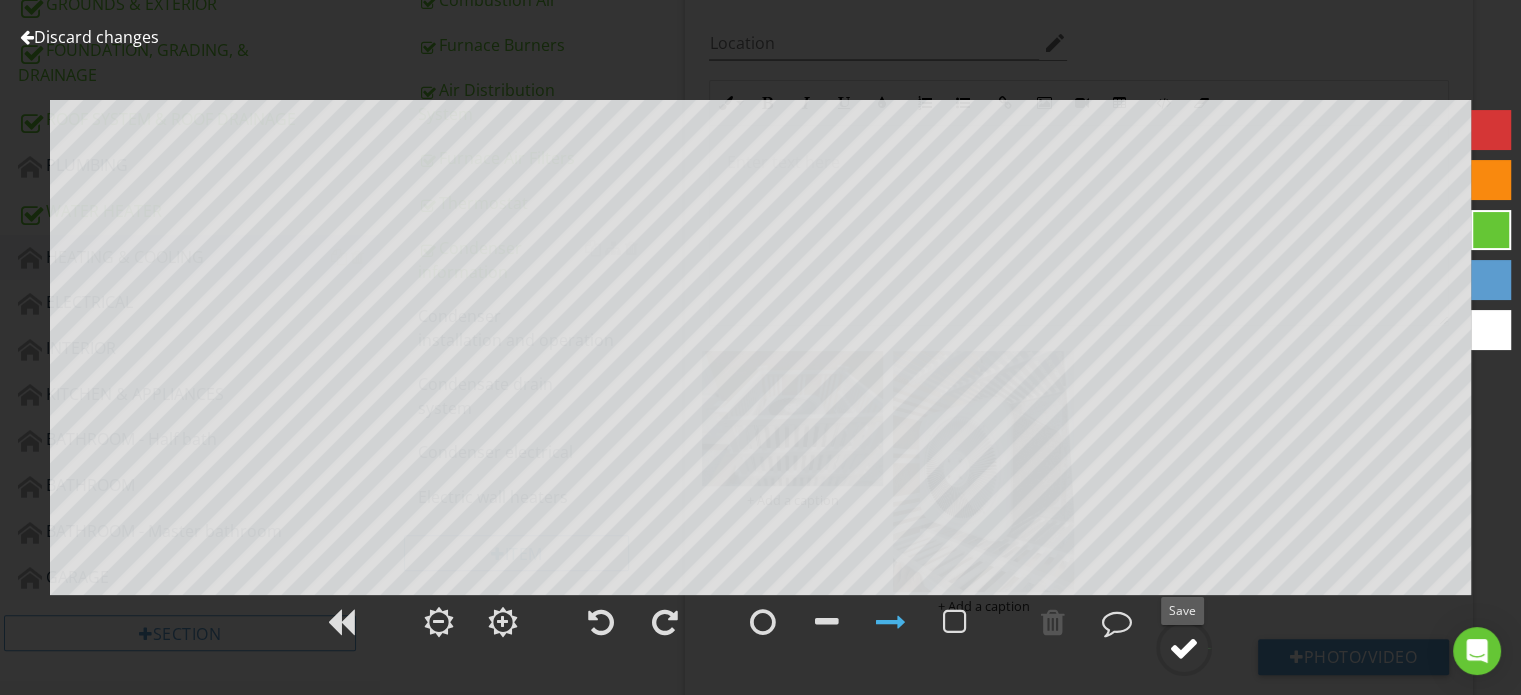 click 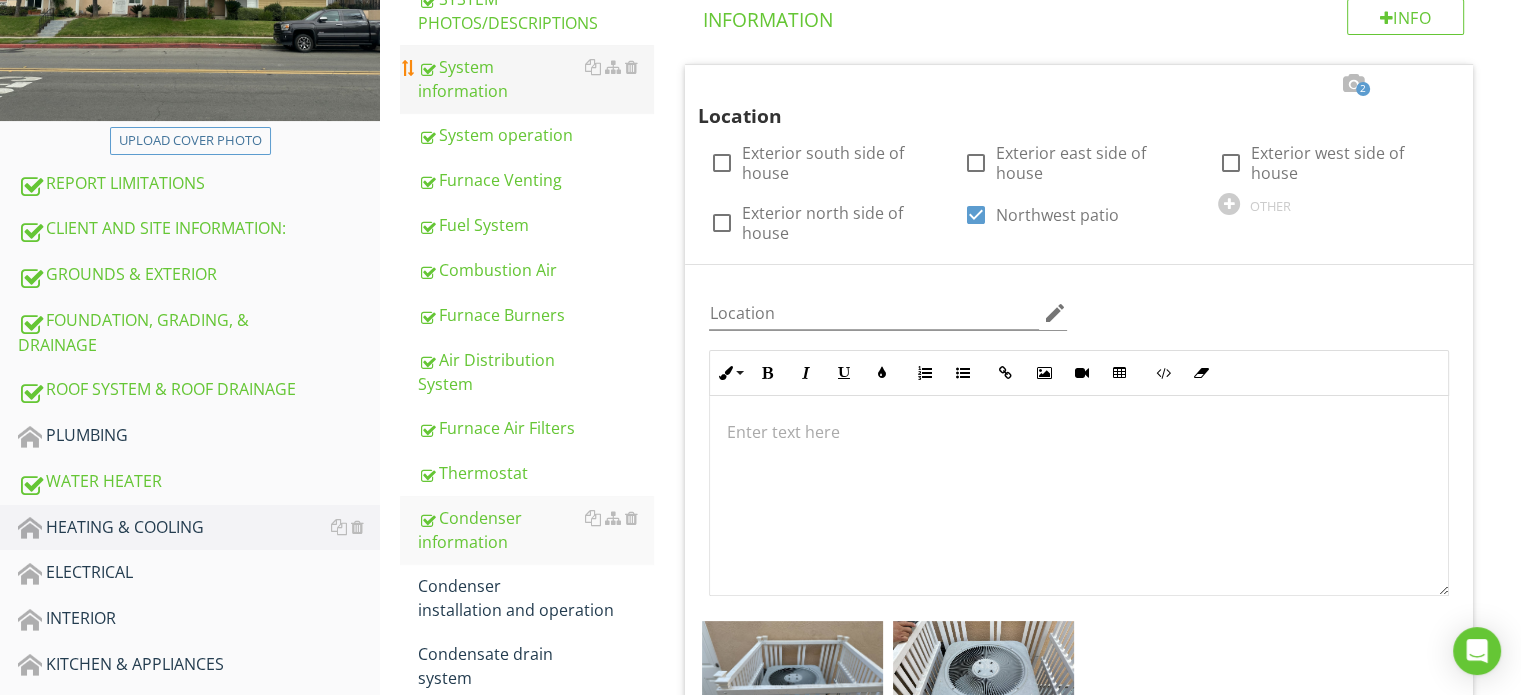 scroll, scrollTop: 335, scrollLeft: 0, axis: vertical 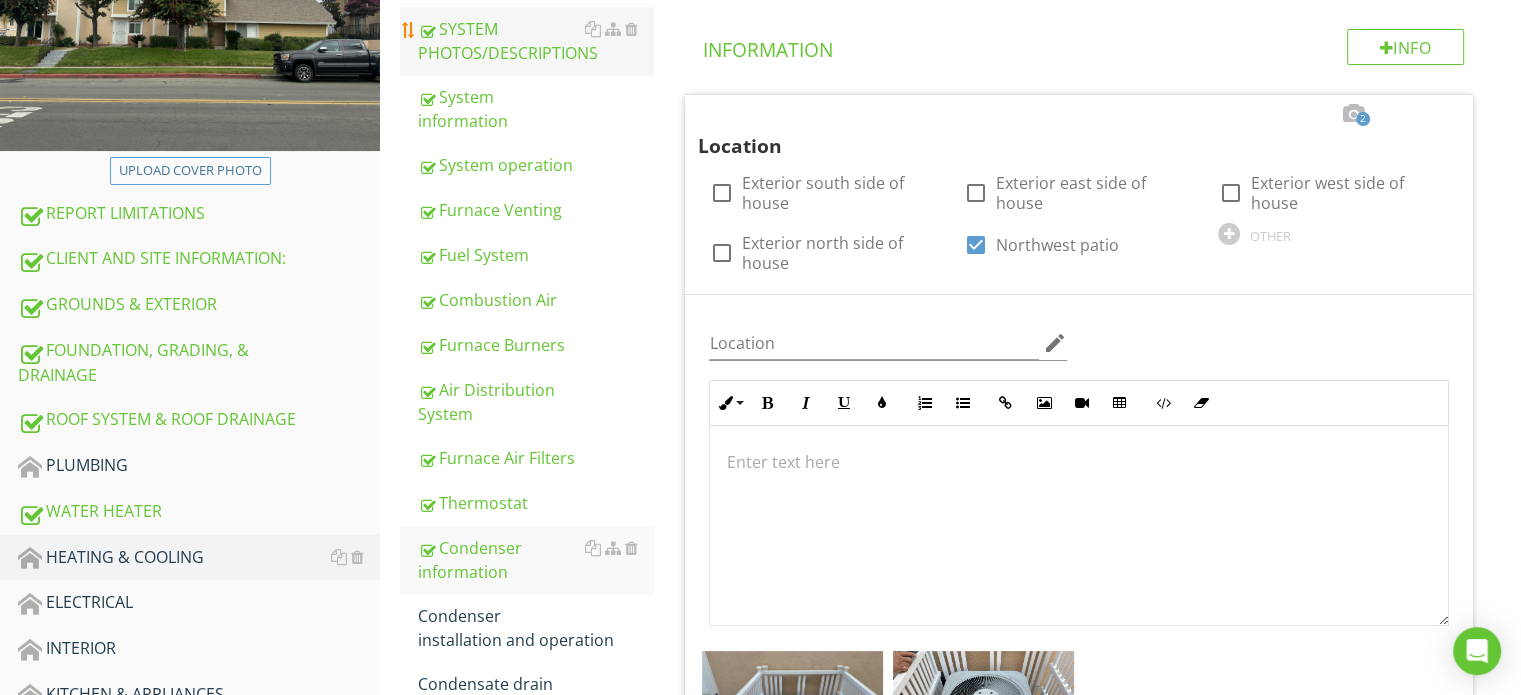 click on "SYSTEM PHOTOS/DESCRIPTIONS" at bounding box center (535, 41) 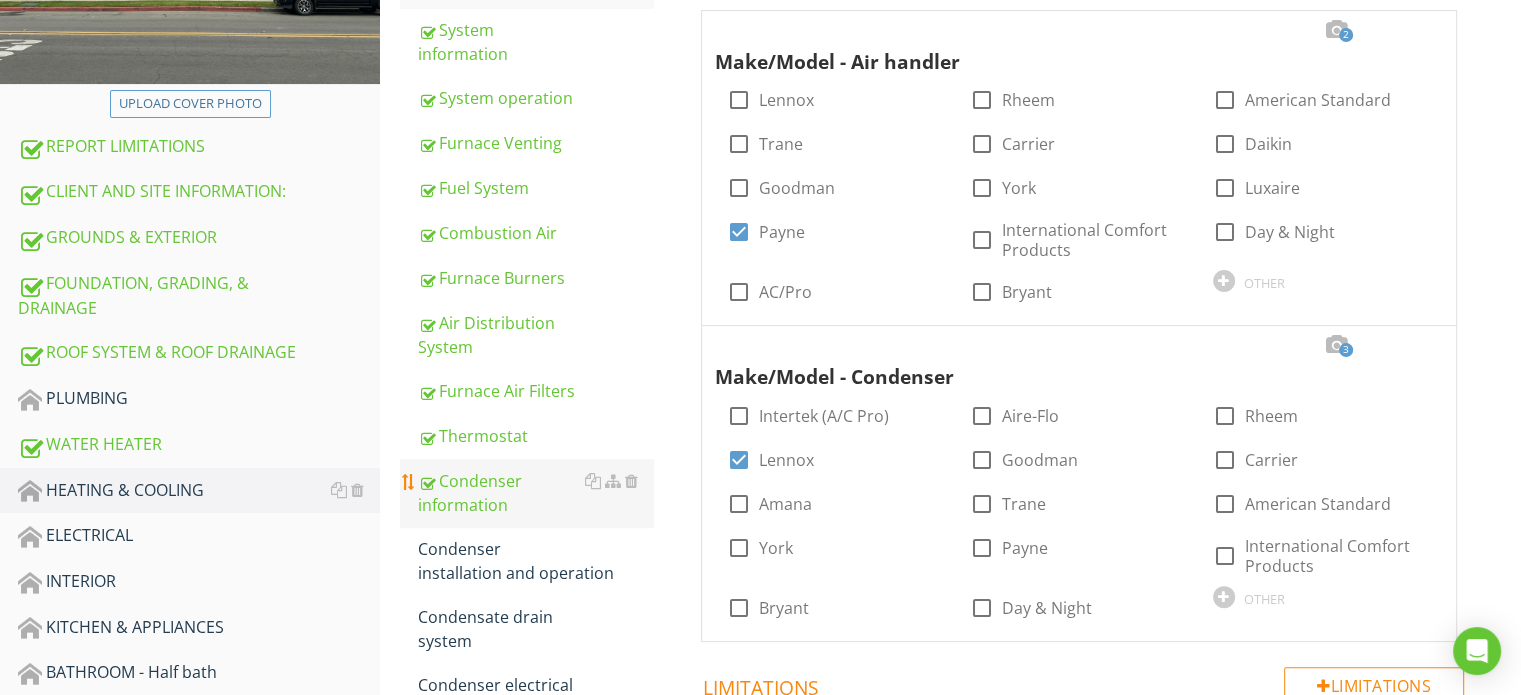 scroll, scrollTop: 435, scrollLeft: 0, axis: vertical 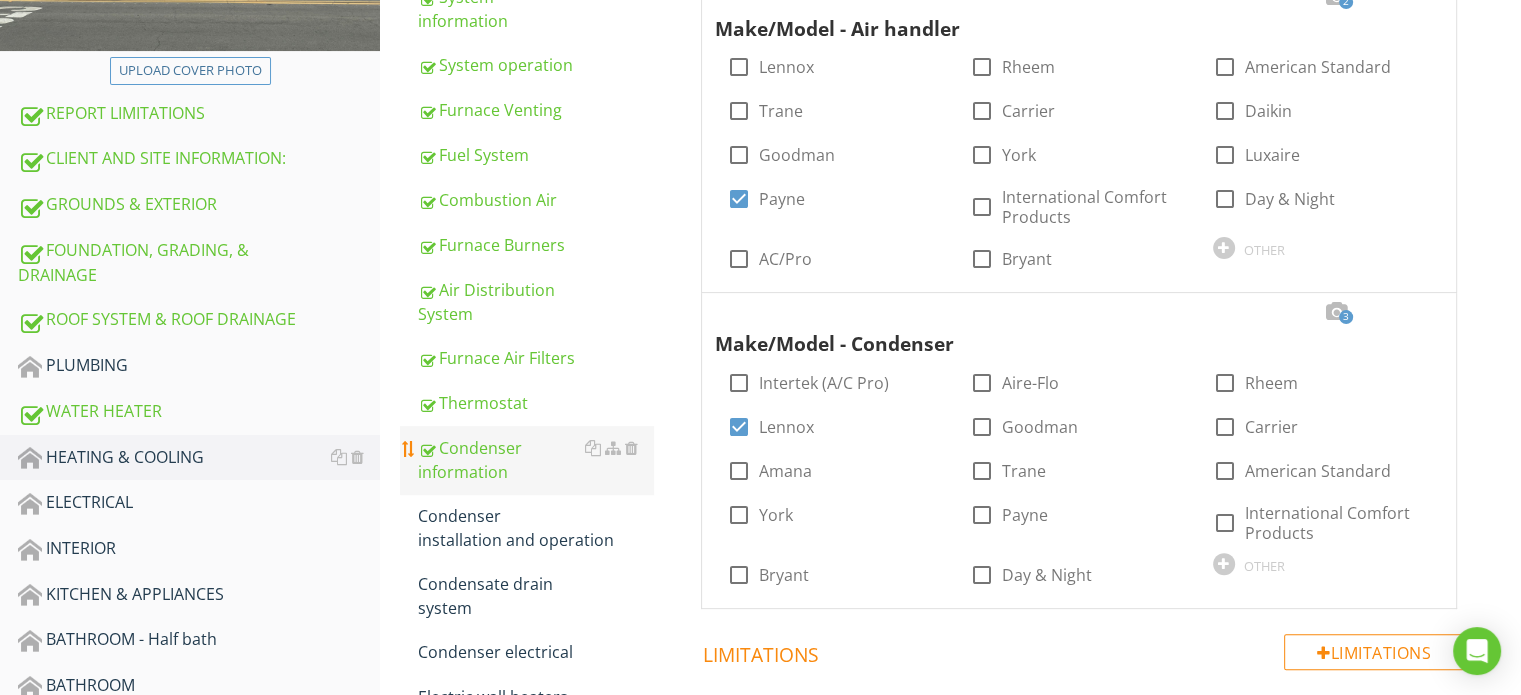 click on "Condenser information" at bounding box center [535, 460] 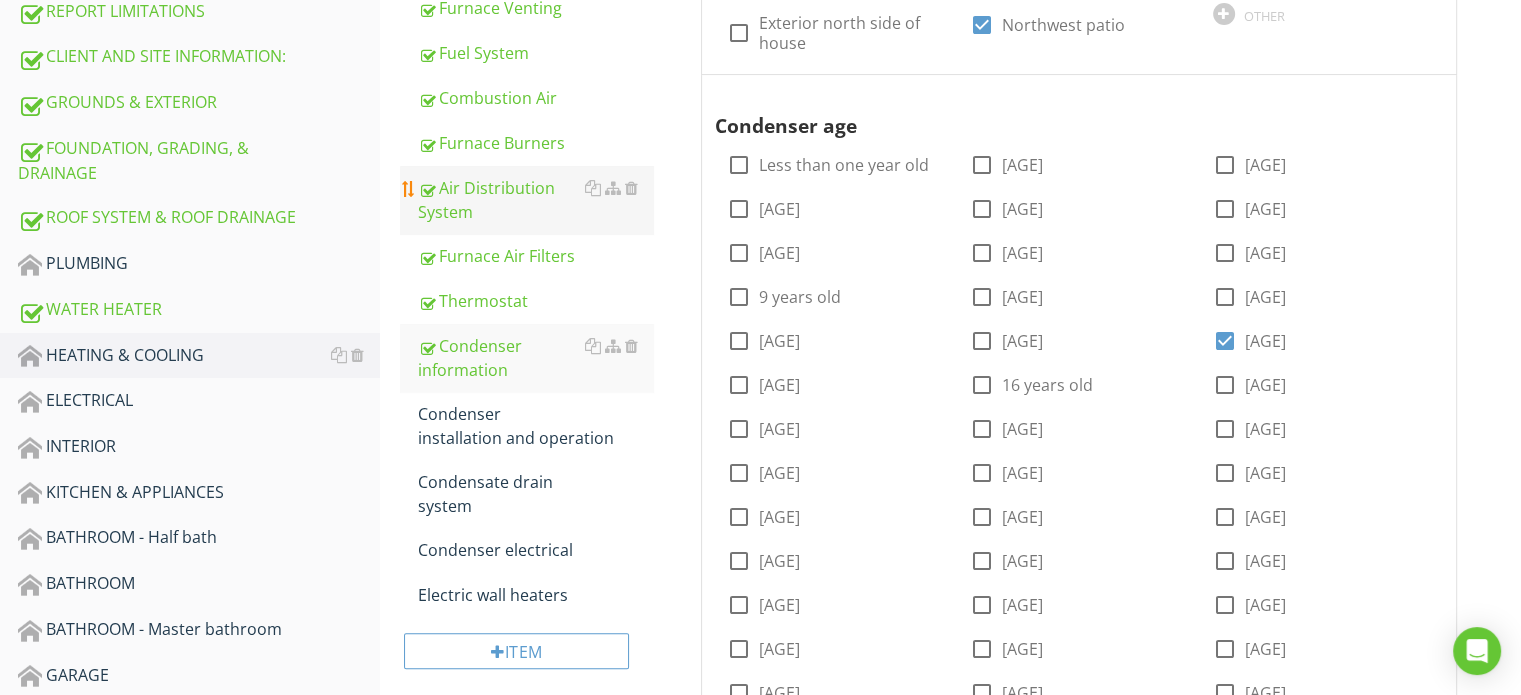 scroll, scrollTop: 535, scrollLeft: 0, axis: vertical 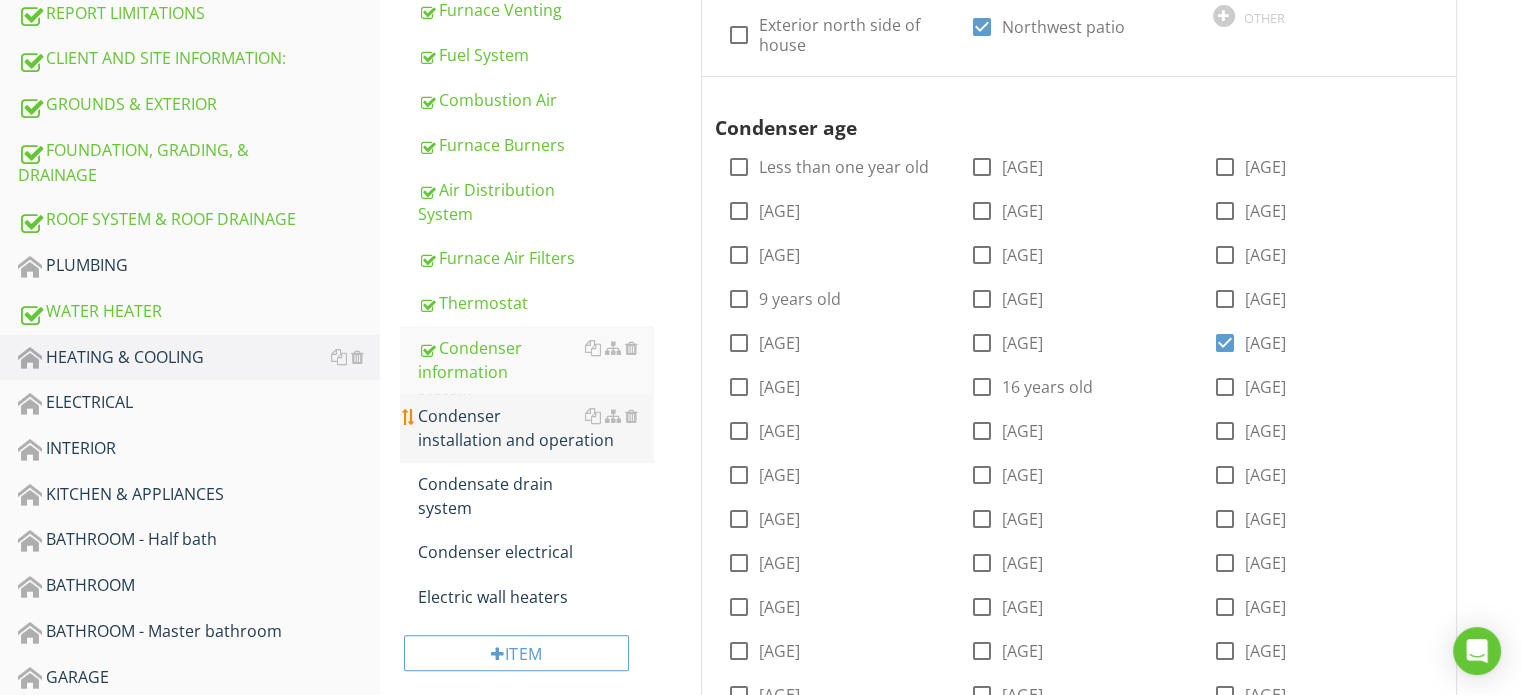 click on "Condenser installation and operation" at bounding box center (535, 428) 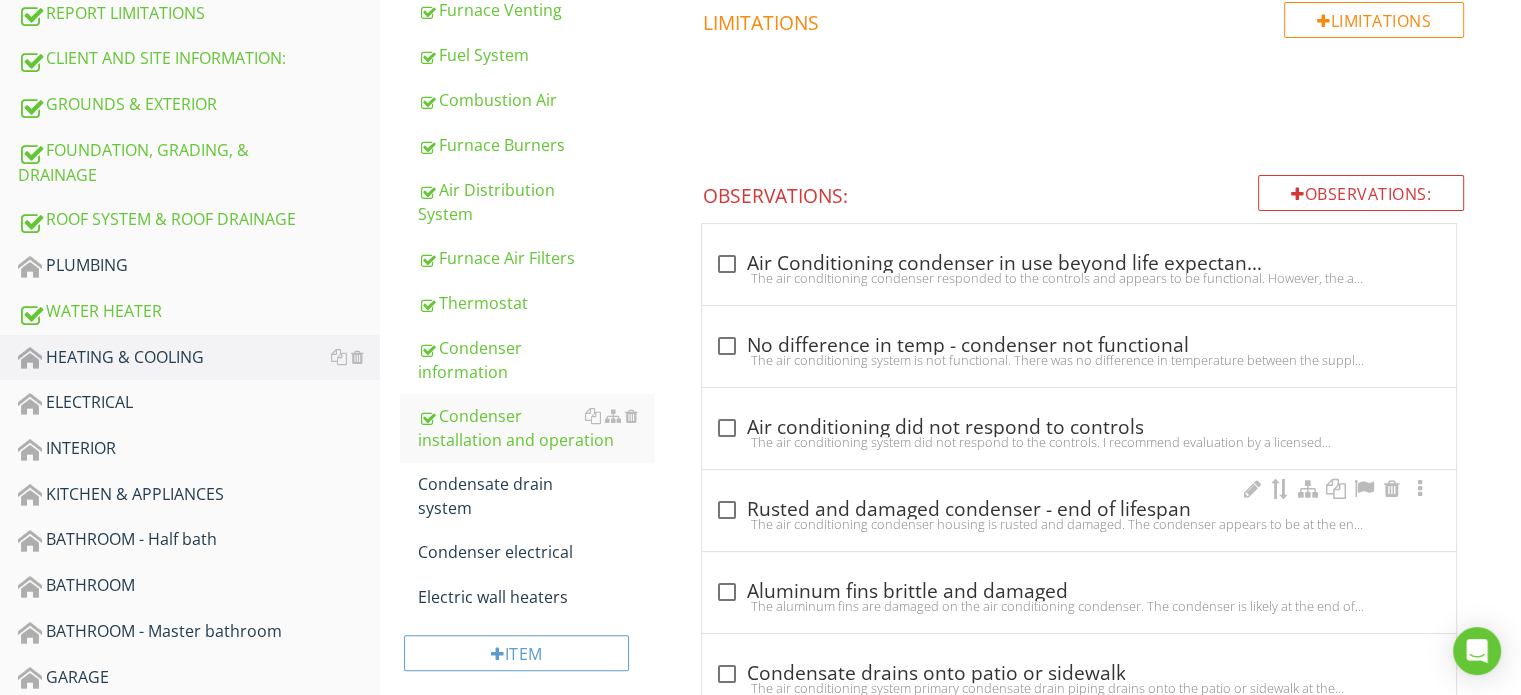 scroll, scrollTop: 235, scrollLeft: 0, axis: vertical 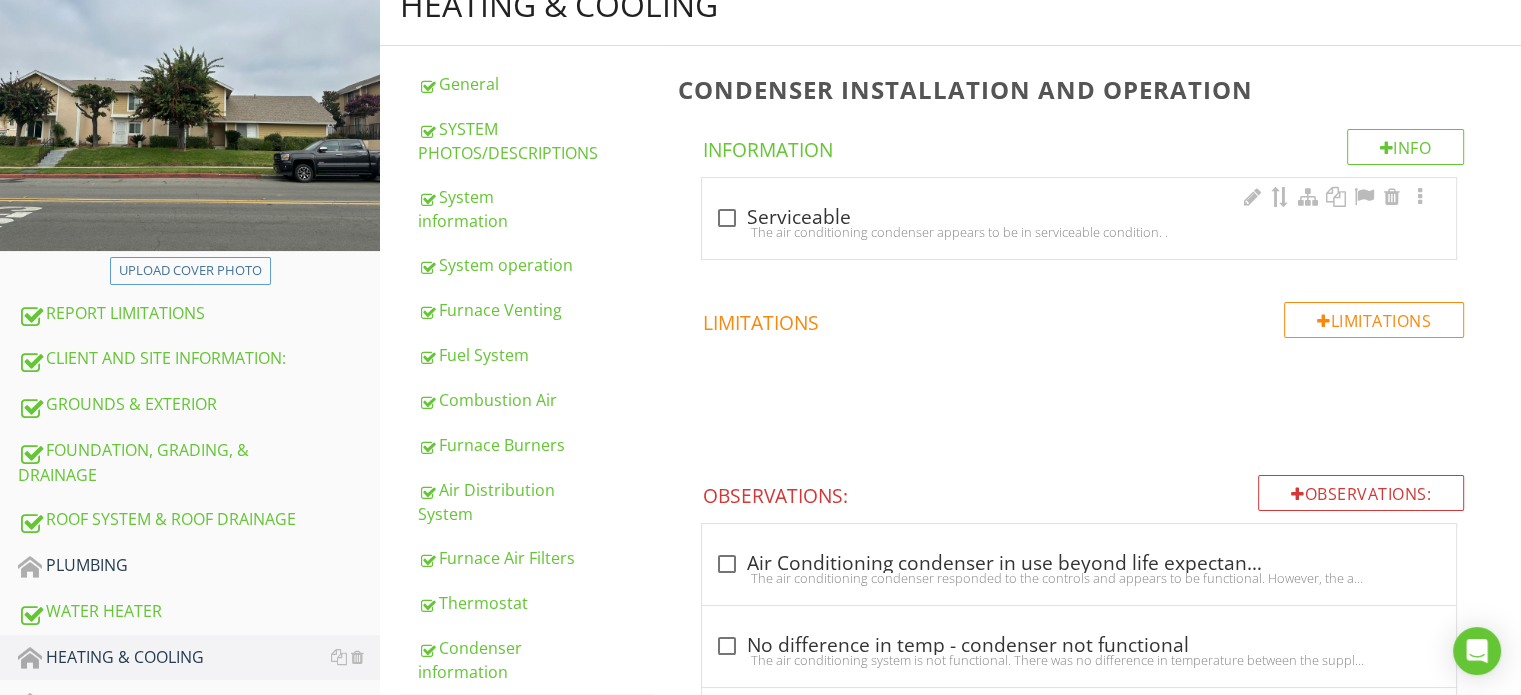click on "check_box_outline_blank
Serviceable
The air conditioning condenser appears to be in serviceable condition.                   ." at bounding box center (1079, 224) 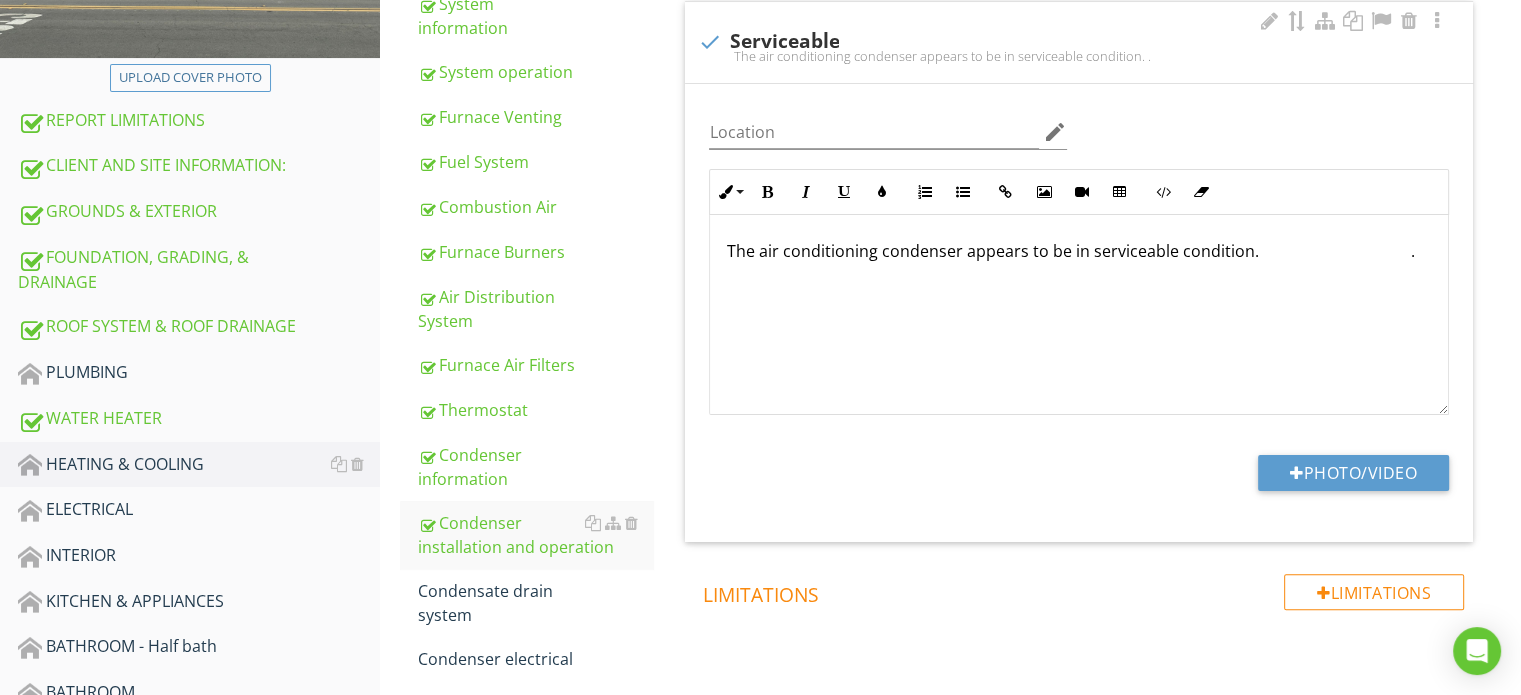 scroll, scrollTop: 535, scrollLeft: 0, axis: vertical 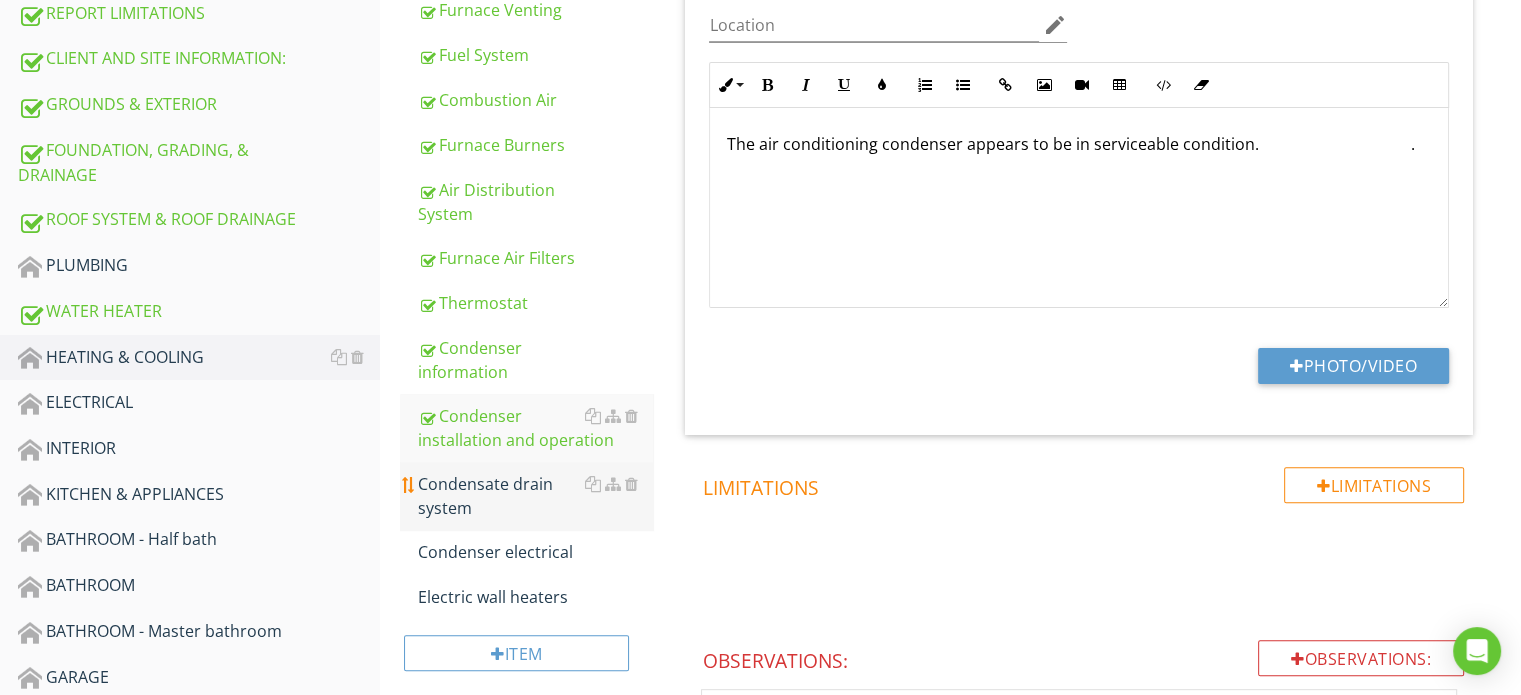 click on "Condensate drain system" at bounding box center [535, 496] 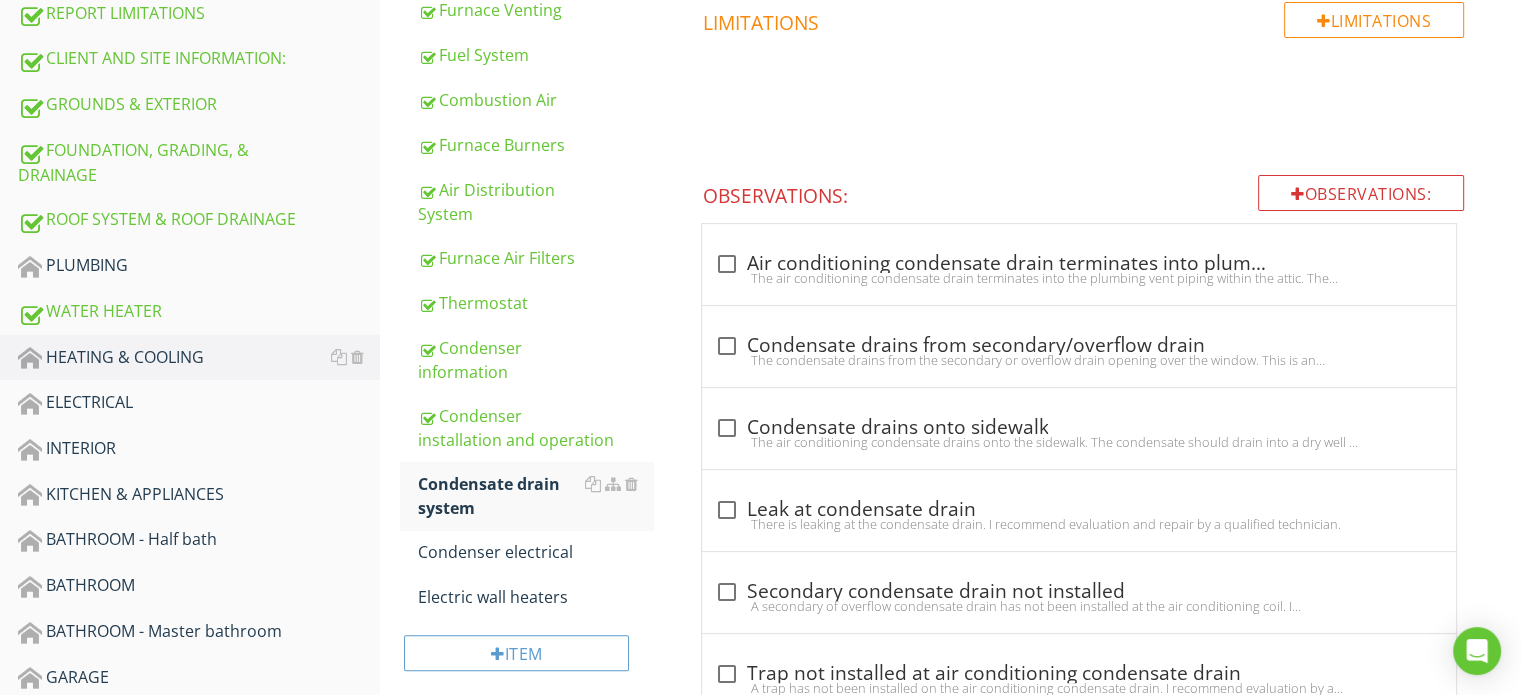 scroll, scrollTop: 235, scrollLeft: 0, axis: vertical 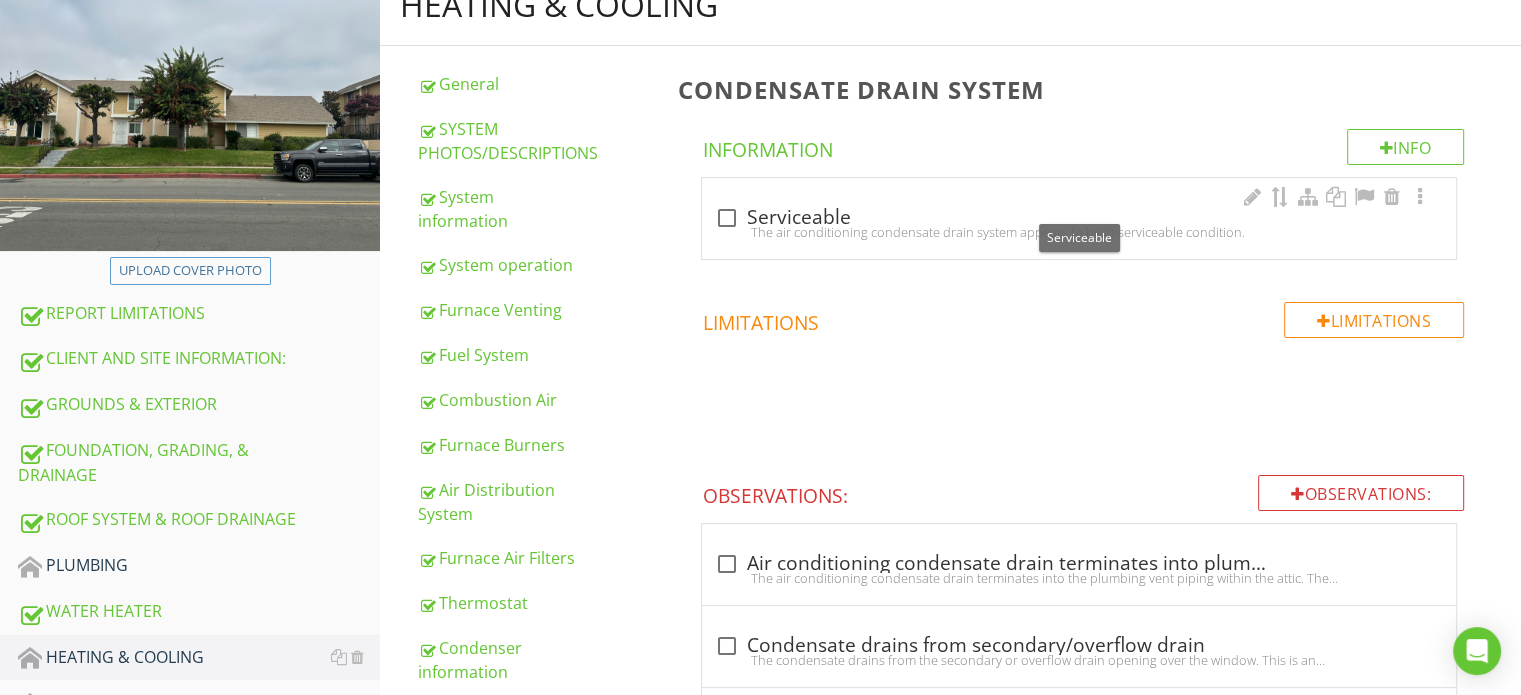 click on "check_box_outline_blank
Serviceable" at bounding box center [1079, 216] 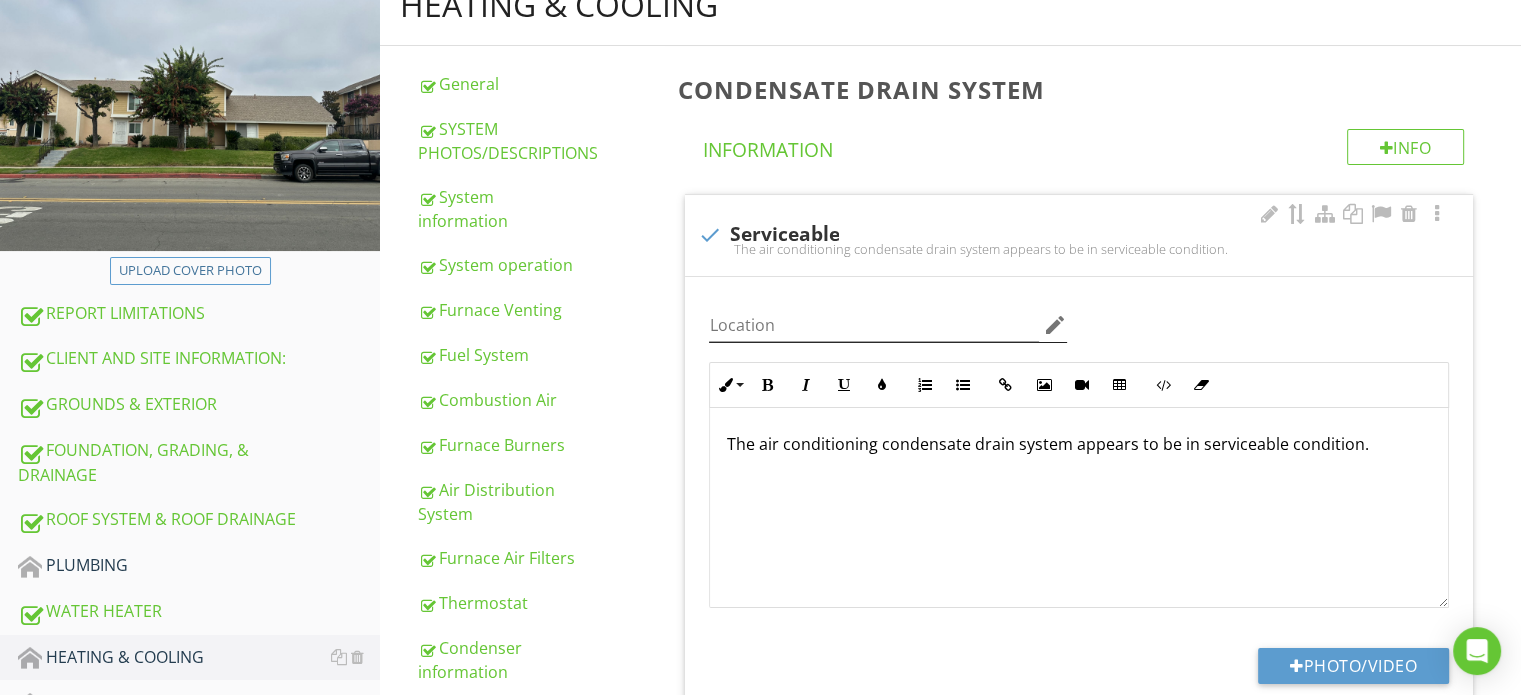 scroll, scrollTop: 635, scrollLeft: 0, axis: vertical 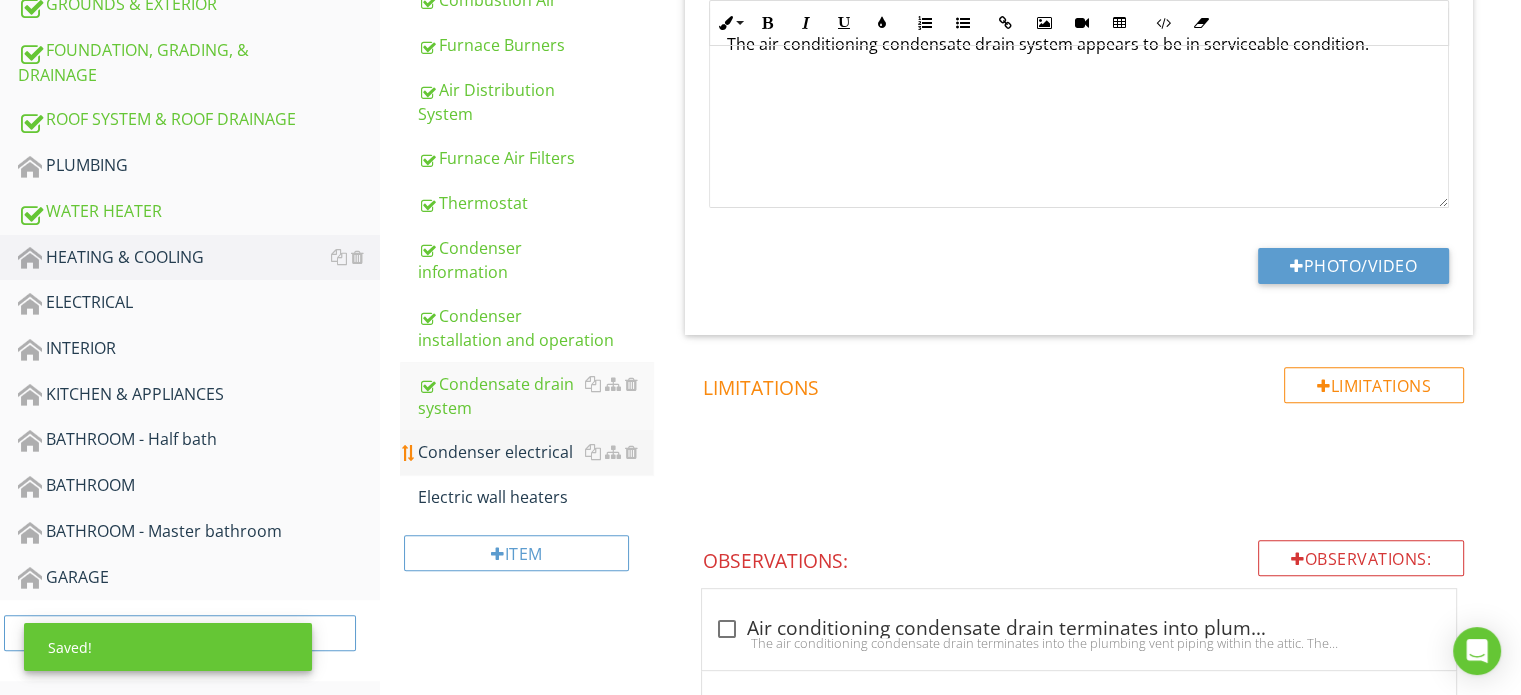 click on "Condenser electrical" at bounding box center [535, 452] 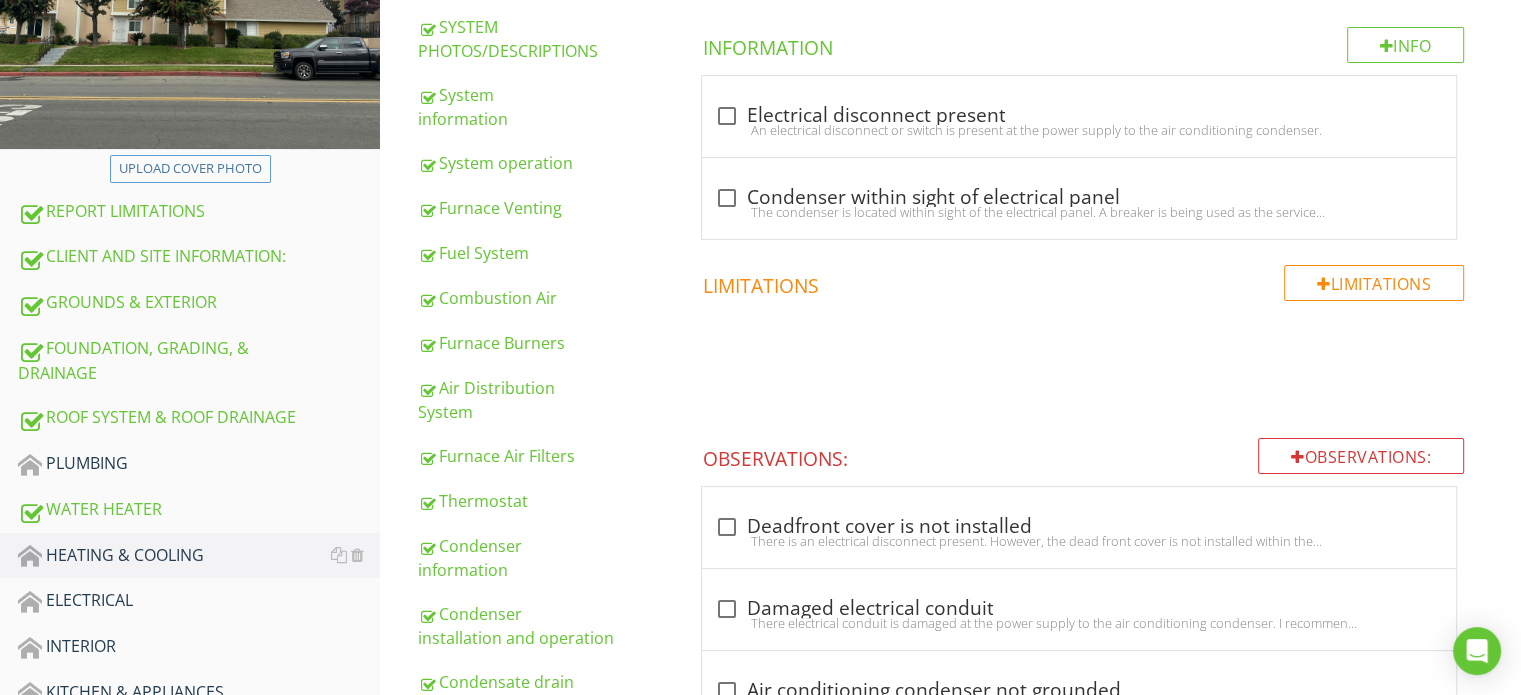 scroll, scrollTop: 235, scrollLeft: 0, axis: vertical 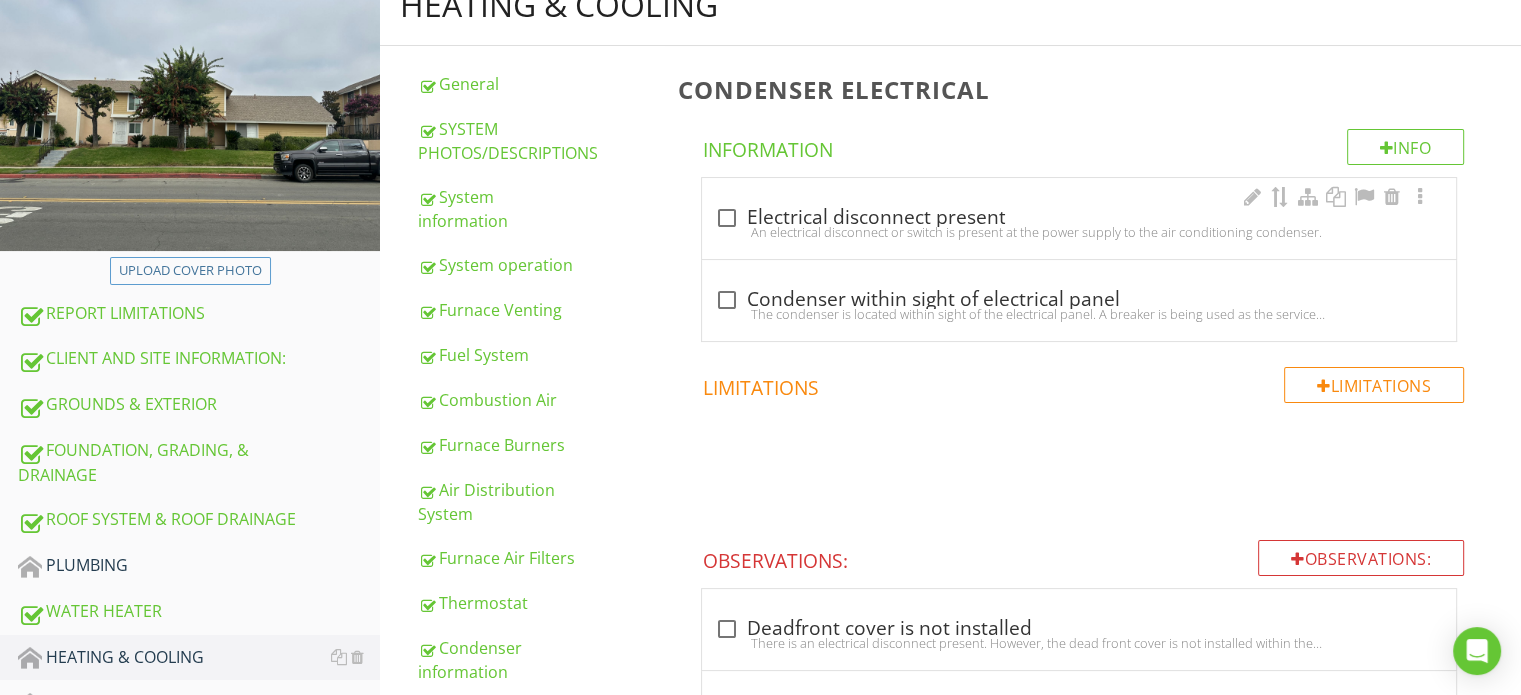 click on "check_box_outline_blank
Electrical disconnect present
An electrical disconnect or switch is present at the power supply to the air conditioning condenser." at bounding box center [1079, 218] 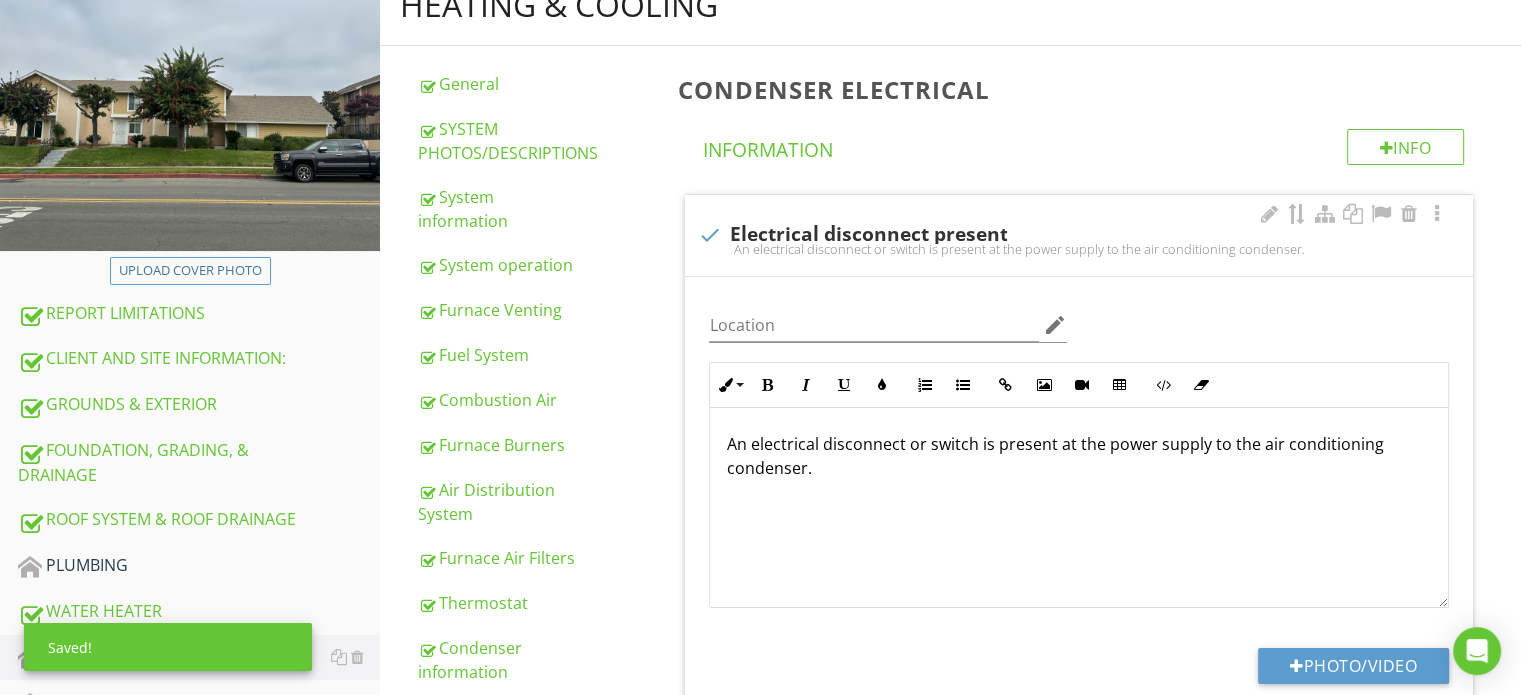 scroll, scrollTop: 0, scrollLeft: 0, axis: both 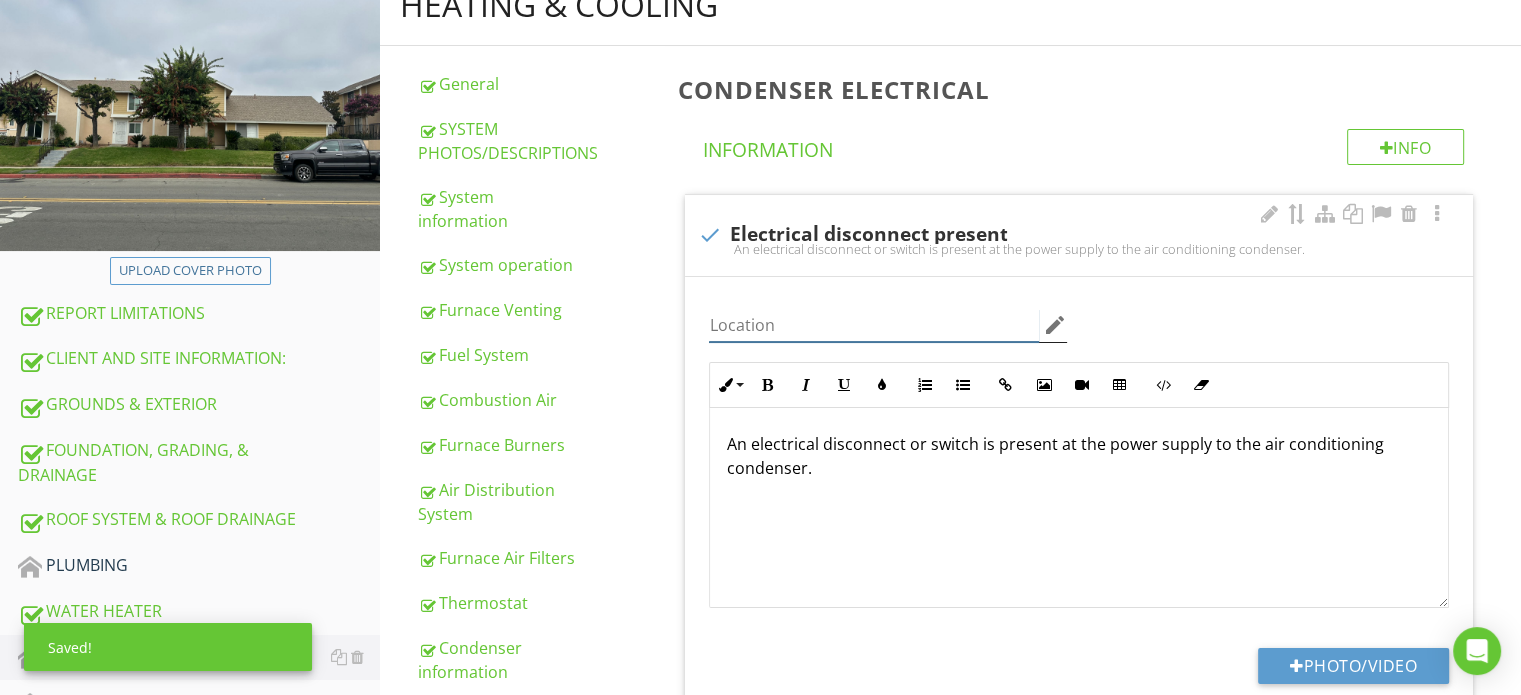 click at bounding box center (874, 325) 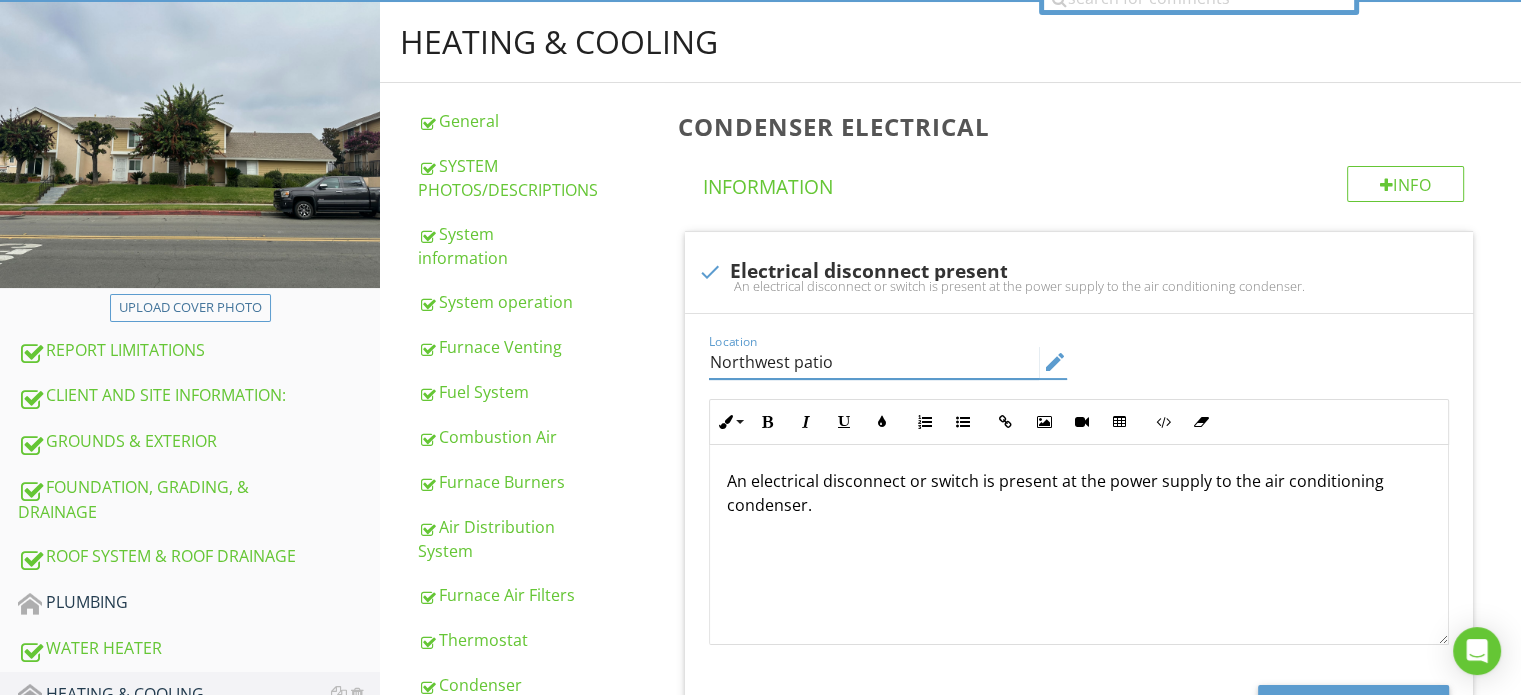 scroll, scrollTop: 135, scrollLeft: 0, axis: vertical 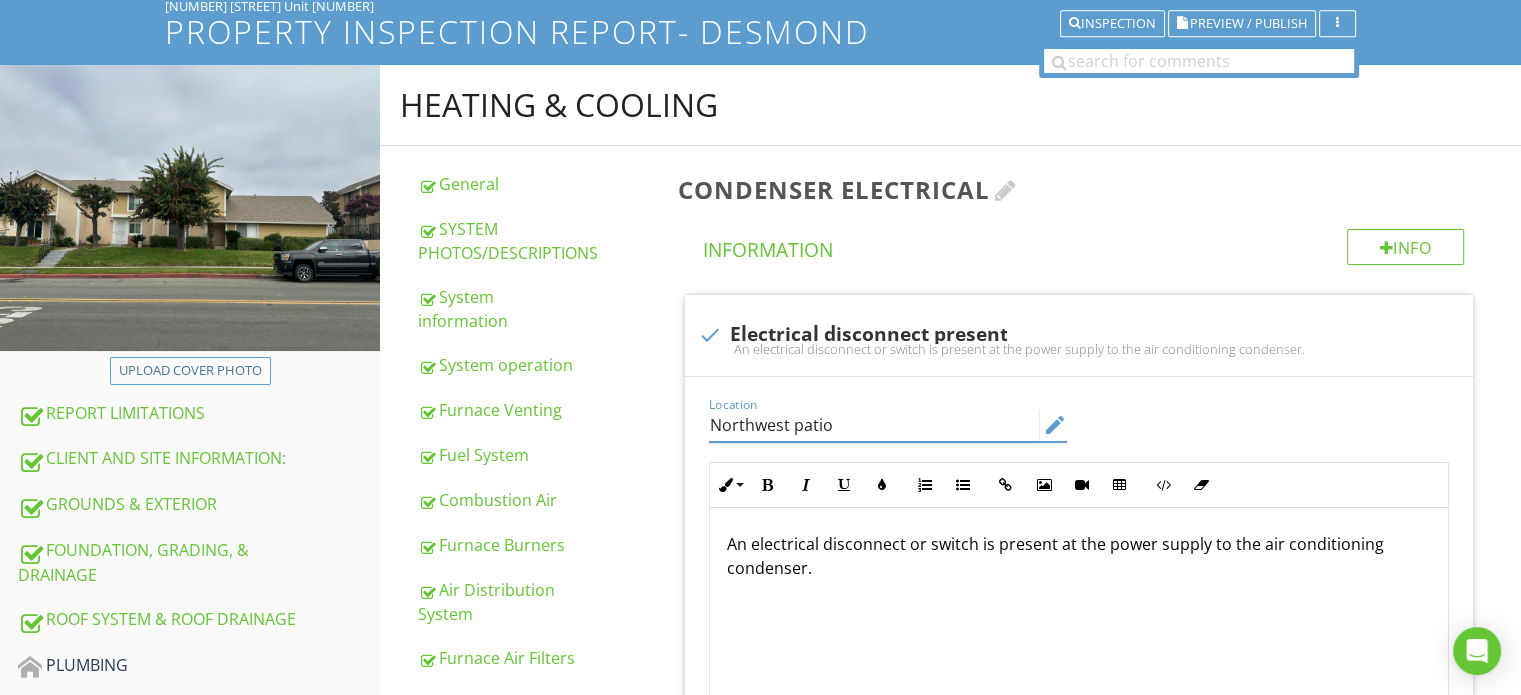 type on "Northwest patio" 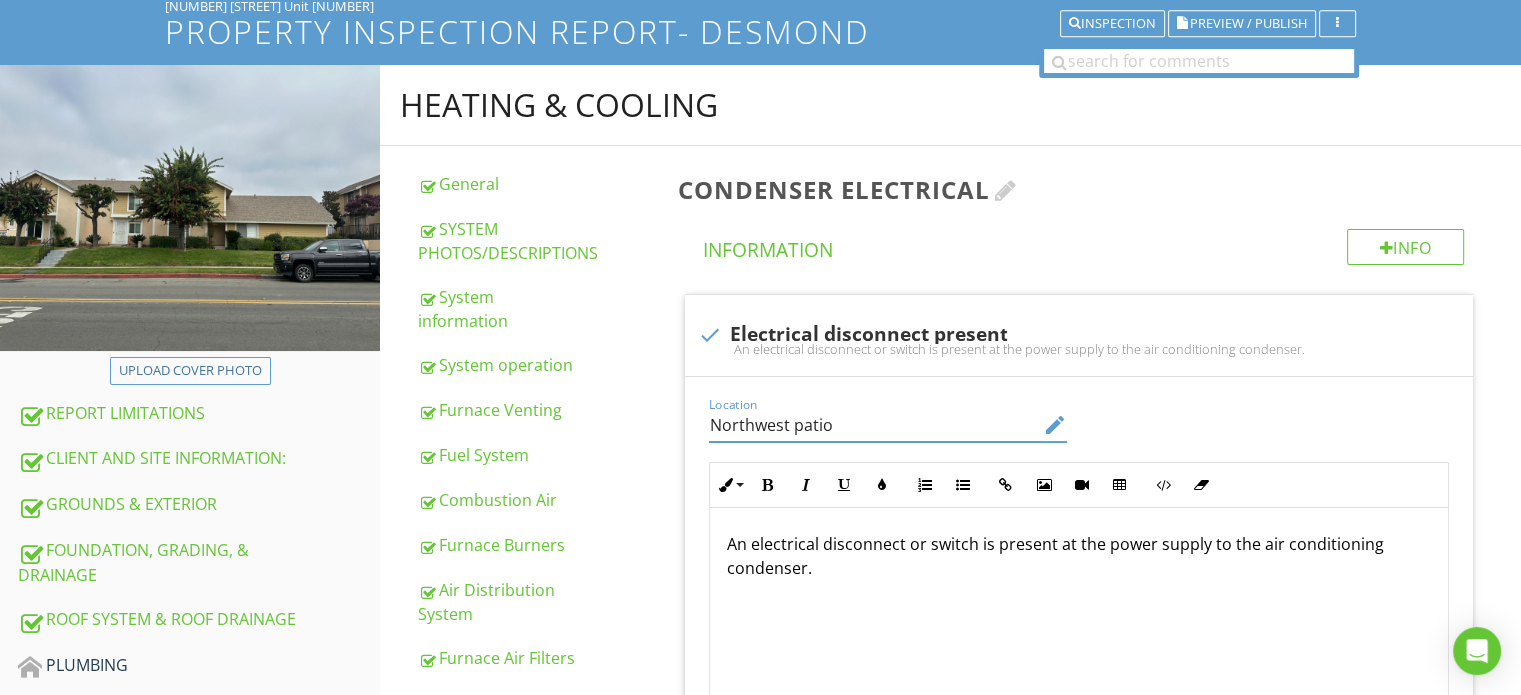 click on "Condenser electrical" at bounding box center [1083, 189] 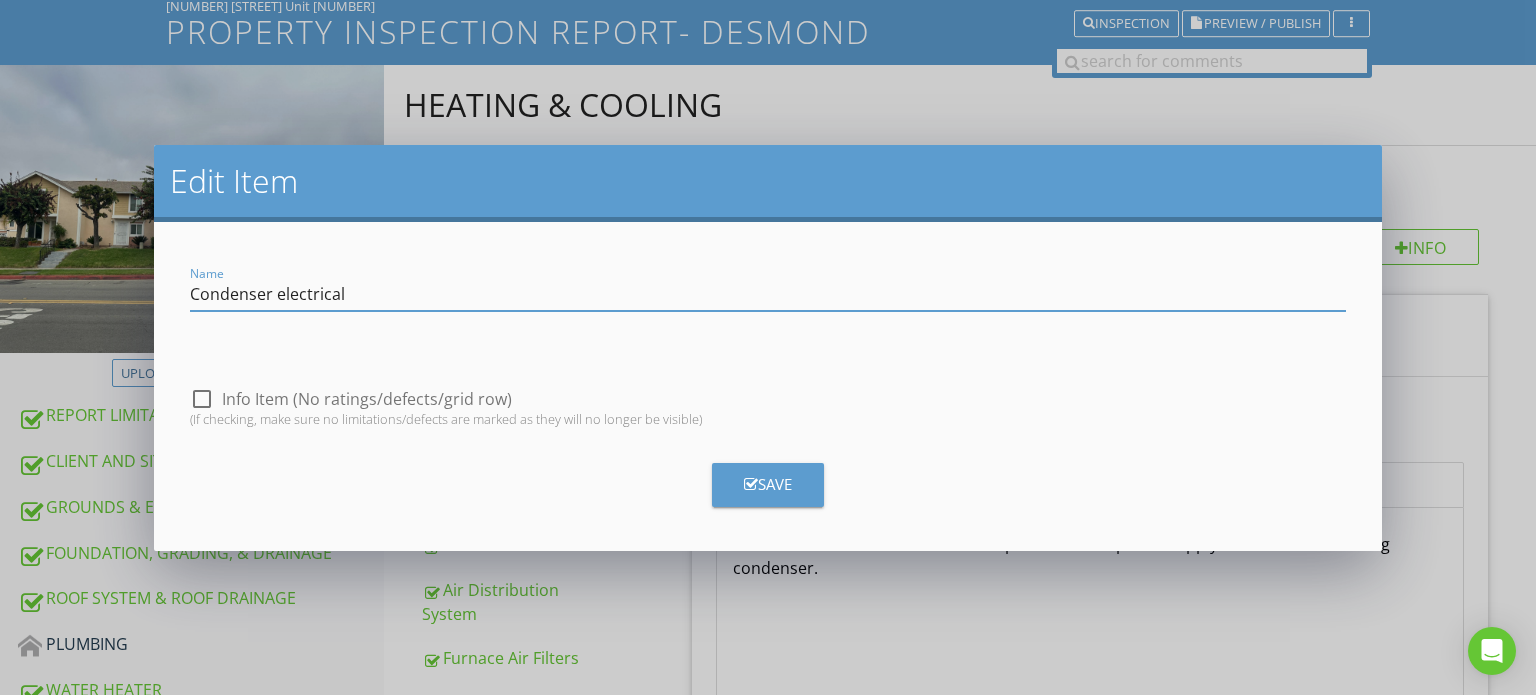 click on "Edit Item       Name Condenser electrical       check_box_outline_blank Info Item (No ratings/defects/grid row)
(If checking, make sure no limitations/defects are marked as they will
no longer be visible)
Save" at bounding box center (768, 347) 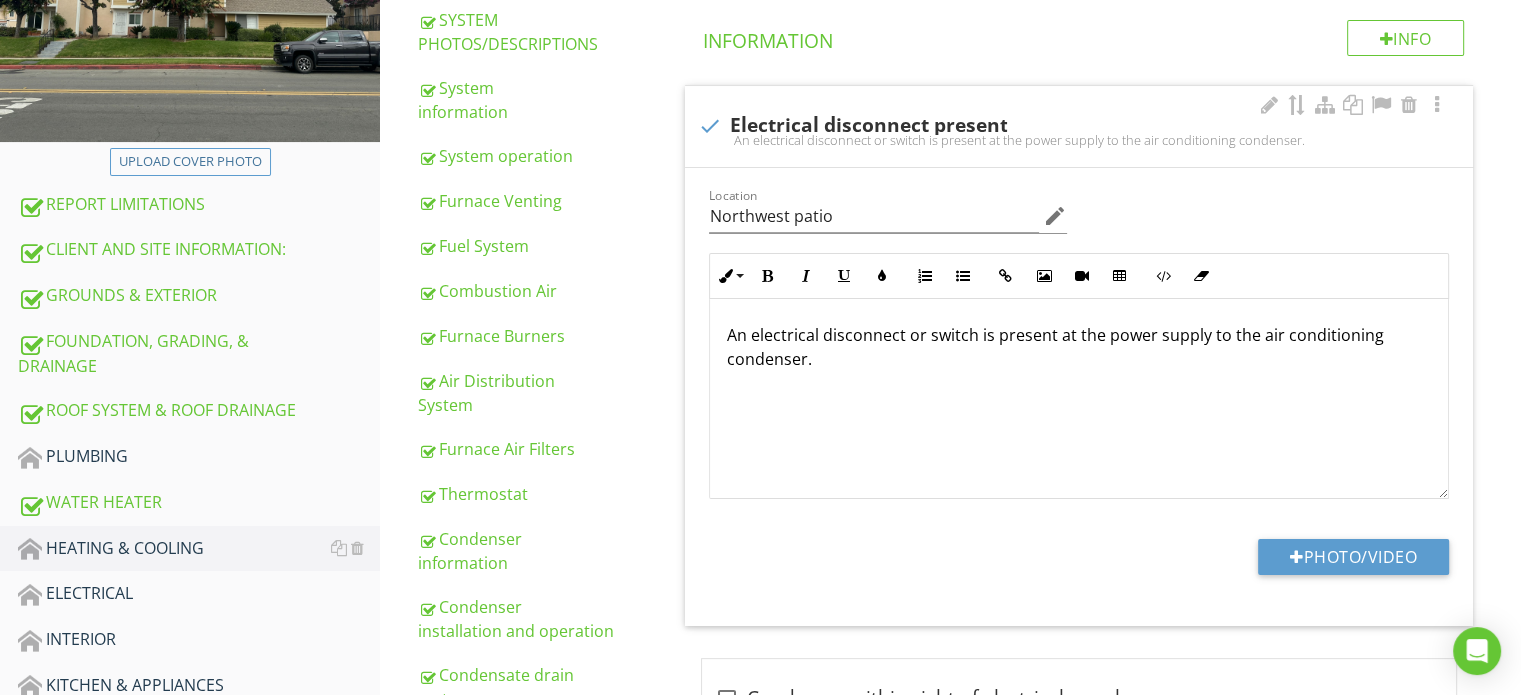 scroll, scrollTop: 335, scrollLeft: 0, axis: vertical 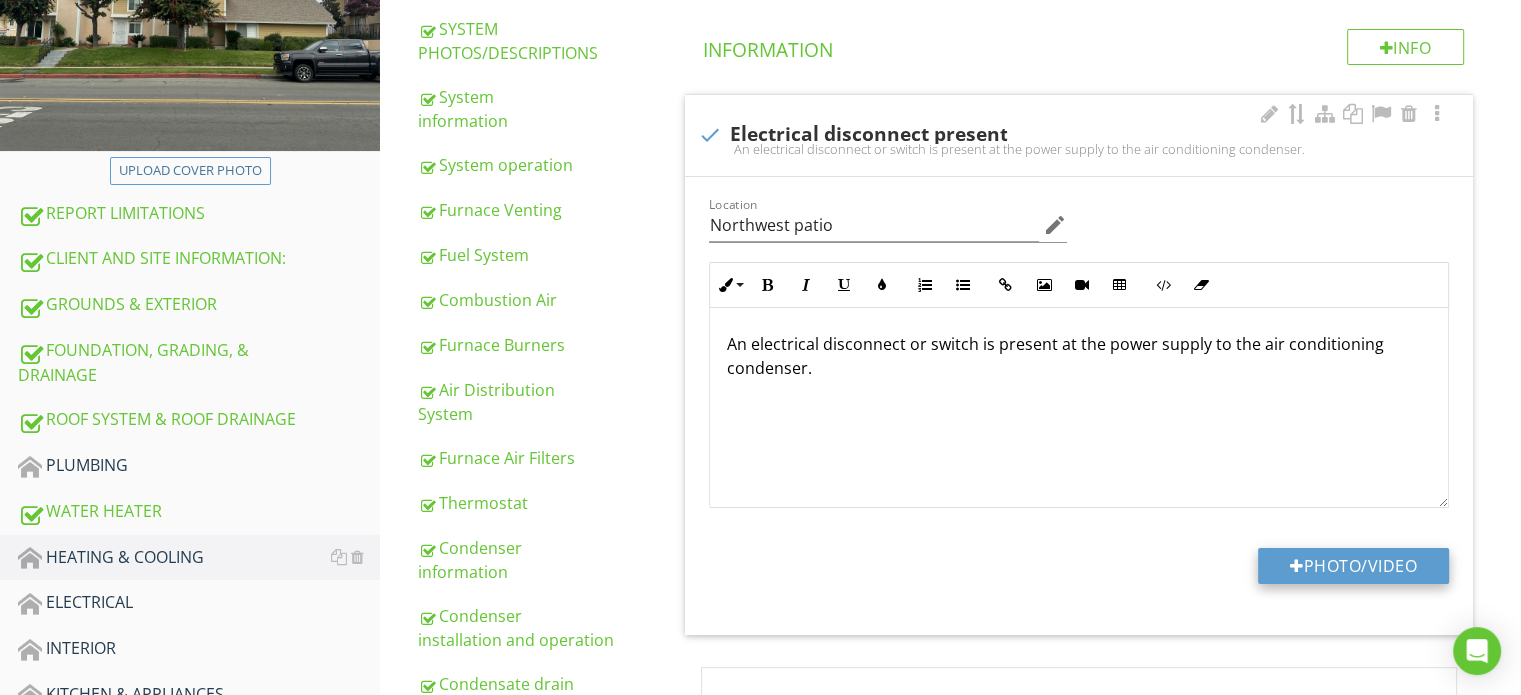 click on "Photo/Video" at bounding box center [1353, 566] 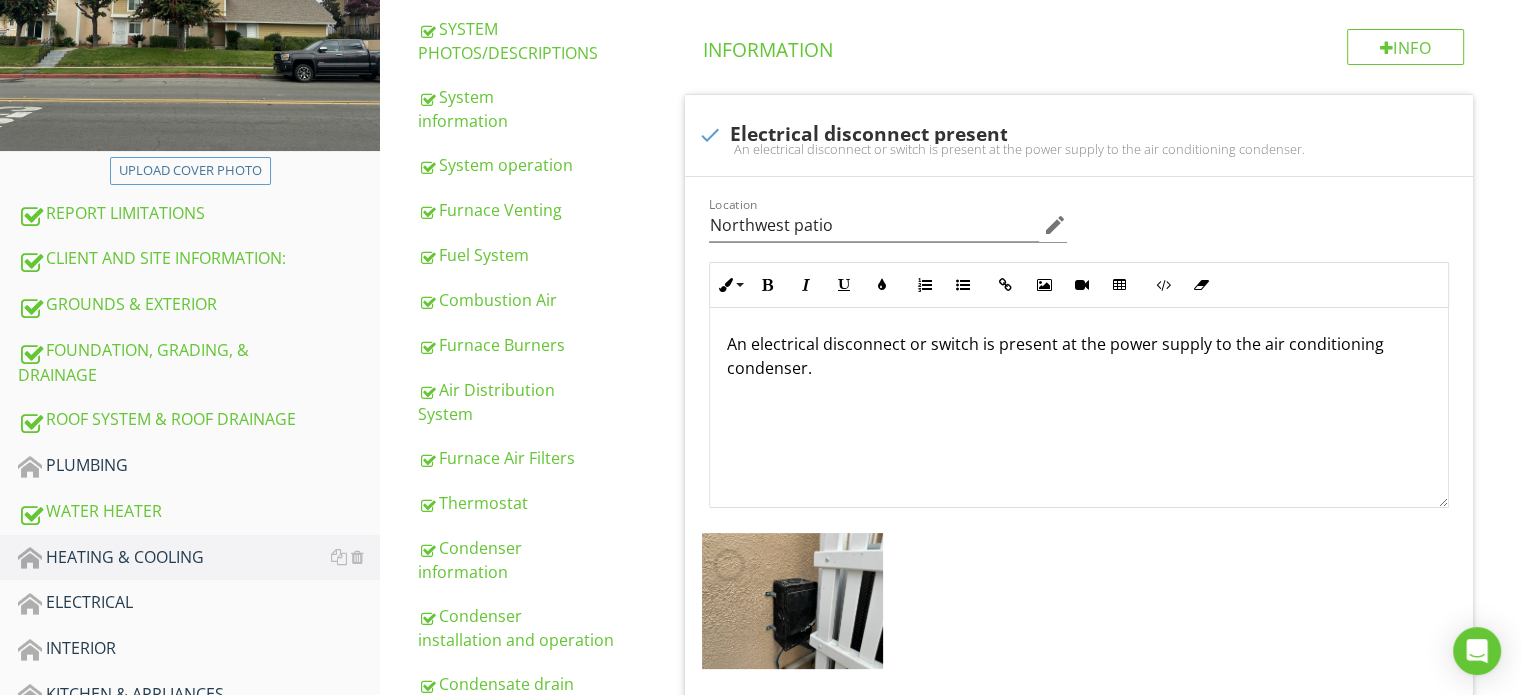 scroll, scrollTop: 735, scrollLeft: 0, axis: vertical 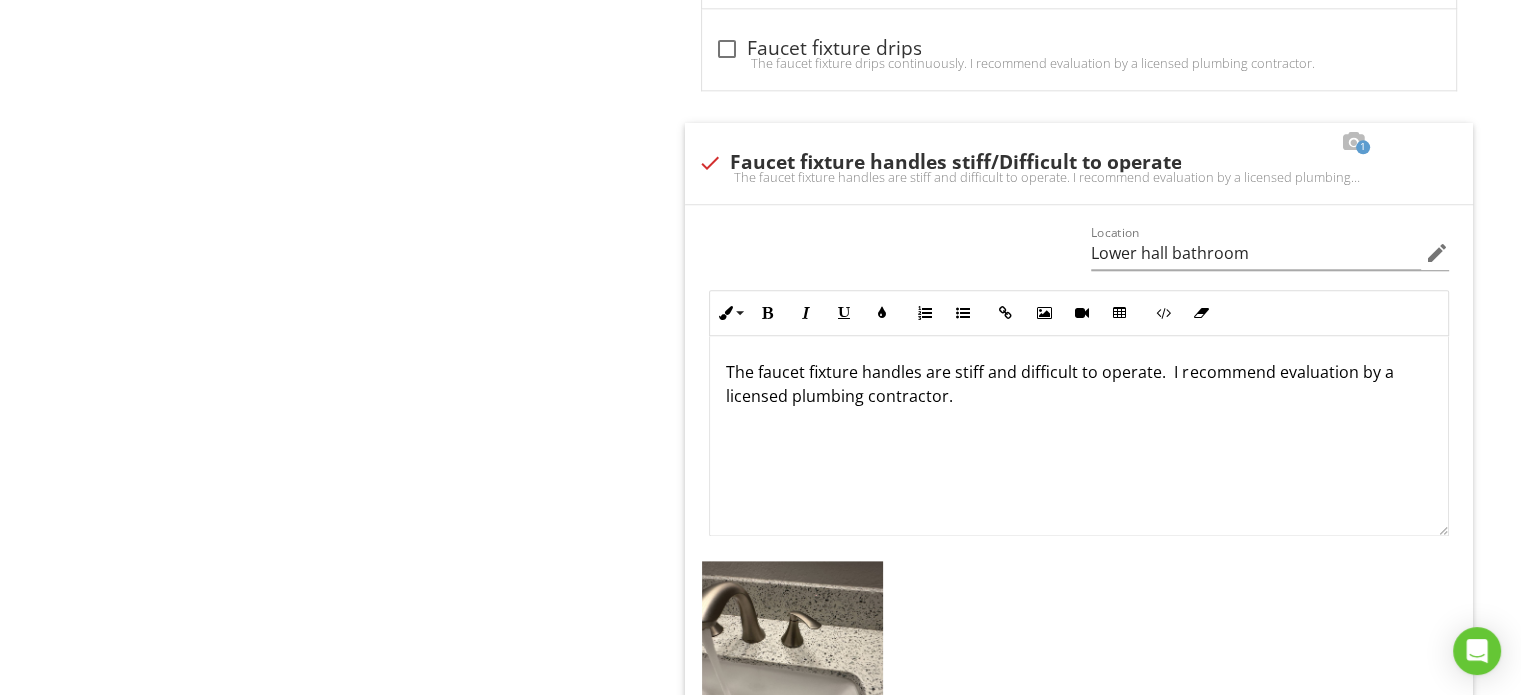 click on "The faucet fixture handles are stiff and difficult to operate.  I recommend evaluation by a licensed plumbing contractor." at bounding box center (1079, 384) 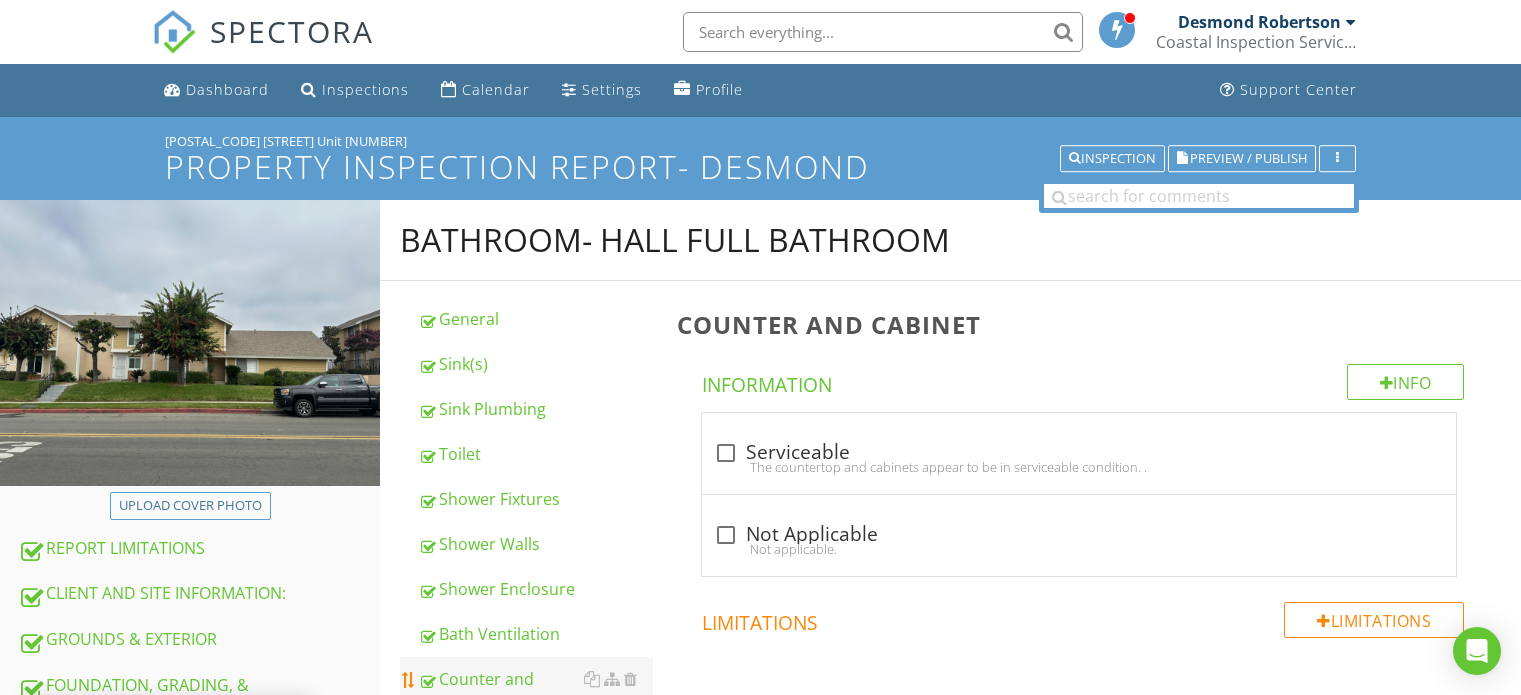 scroll, scrollTop: 289, scrollLeft: 0, axis: vertical 